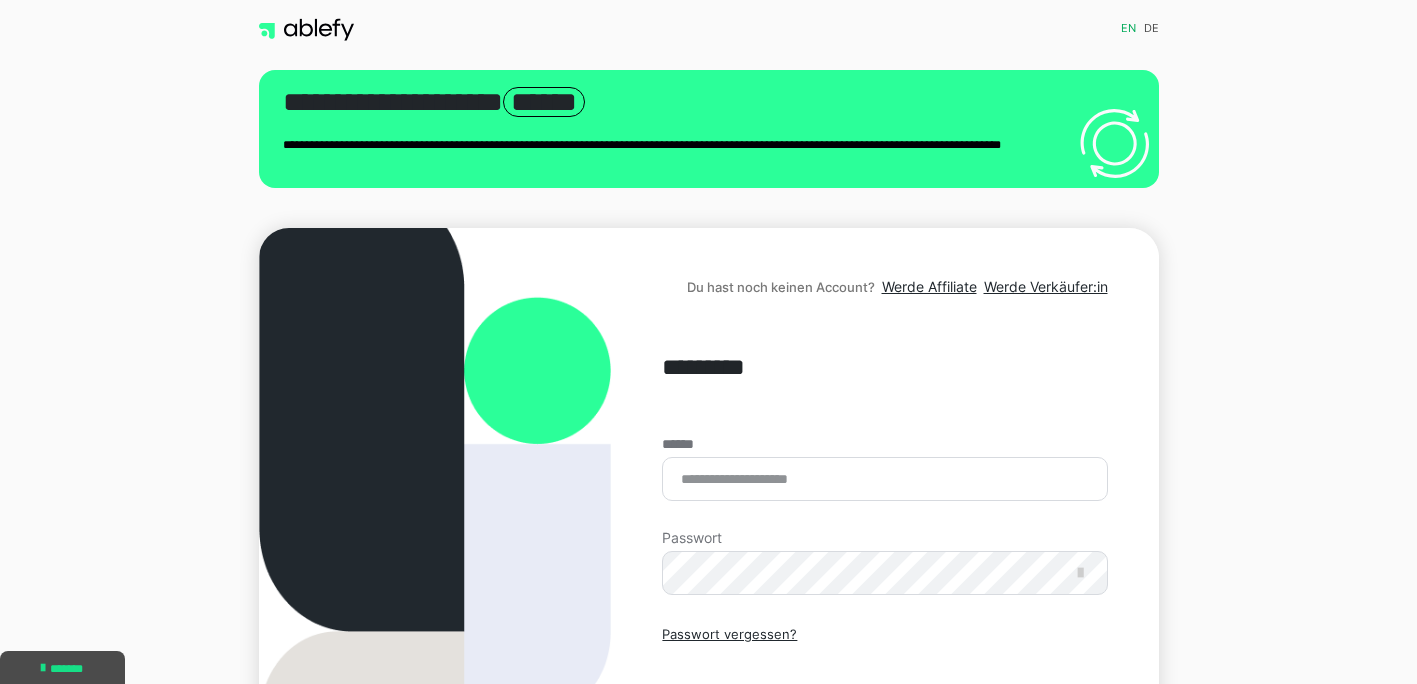 scroll, scrollTop: 0, scrollLeft: 0, axis: both 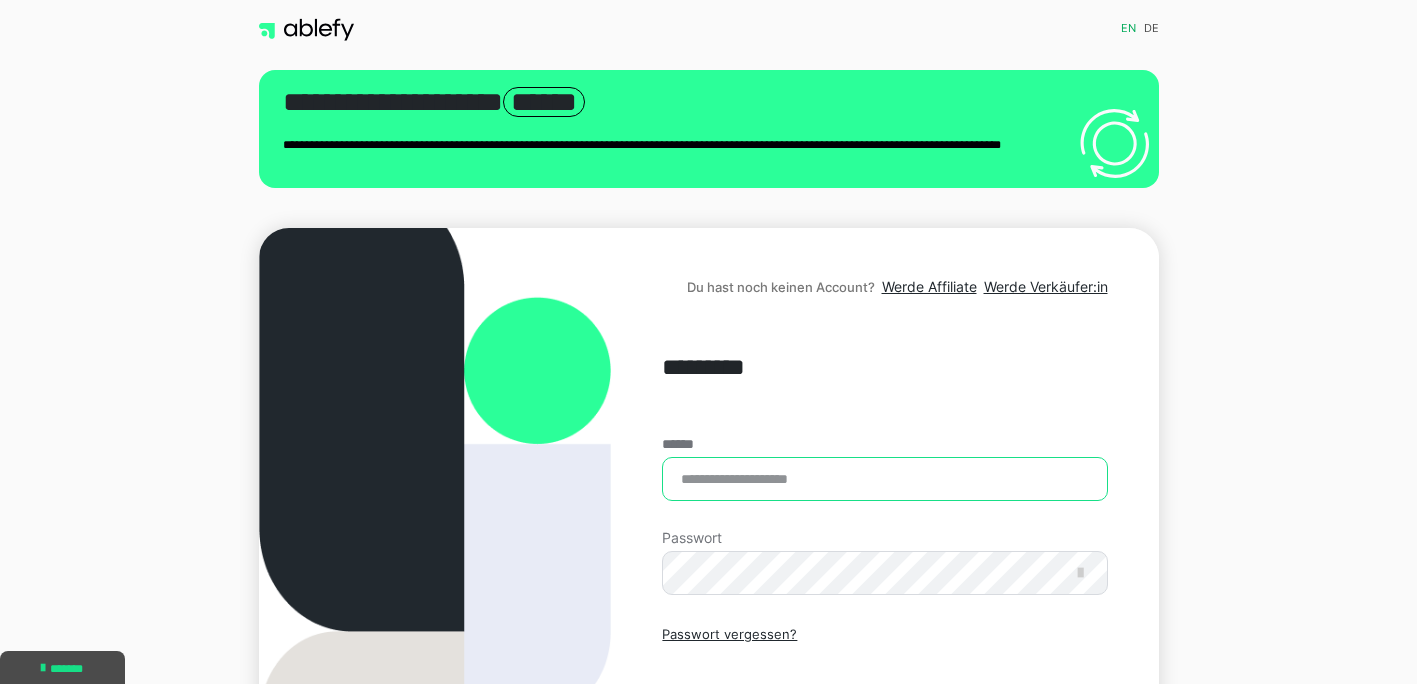 click on "******" at bounding box center [884, 479] 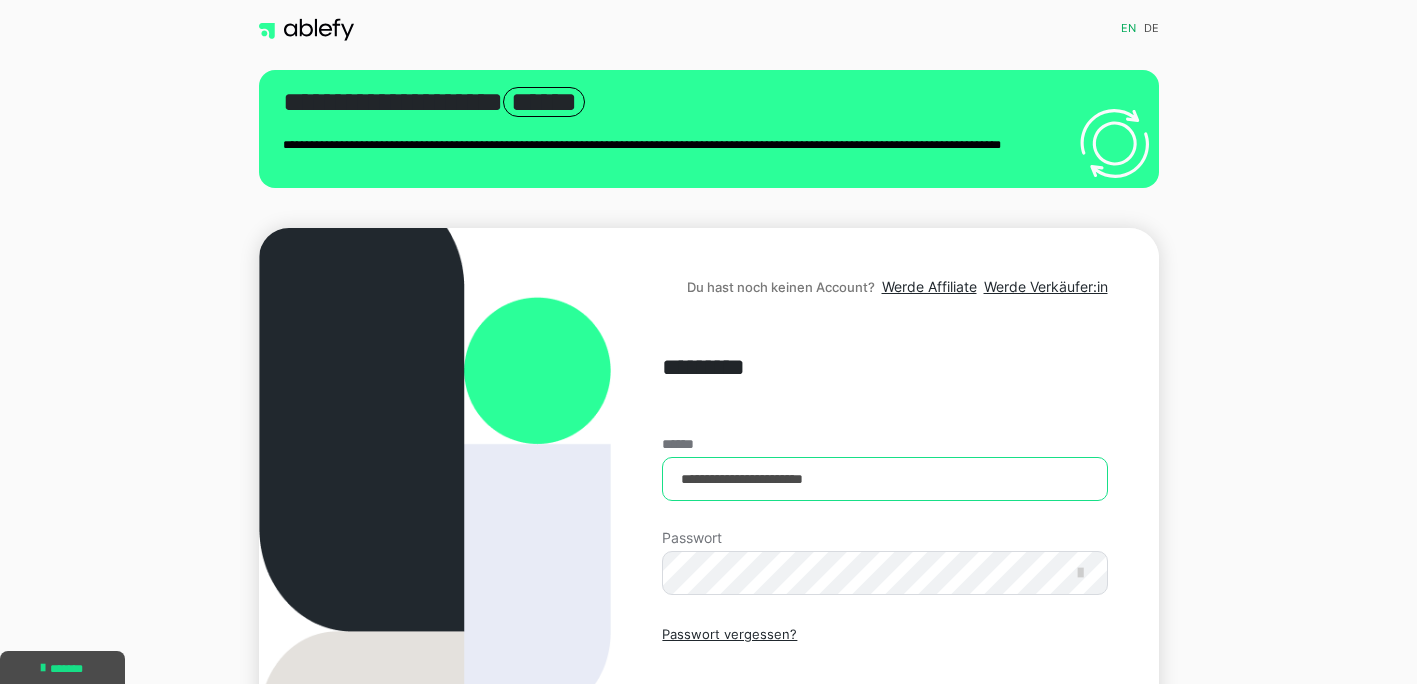 type on "**********" 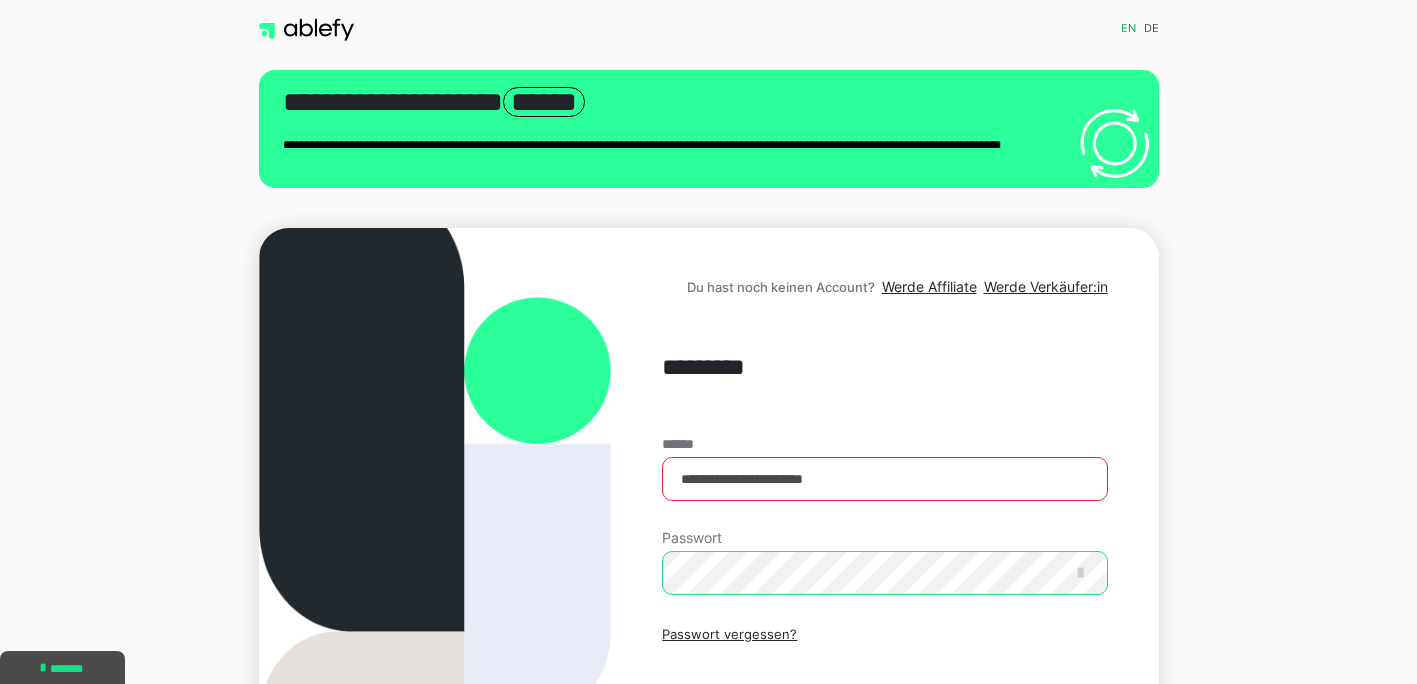 click on "Einloggen" at bounding box center (884, 721) 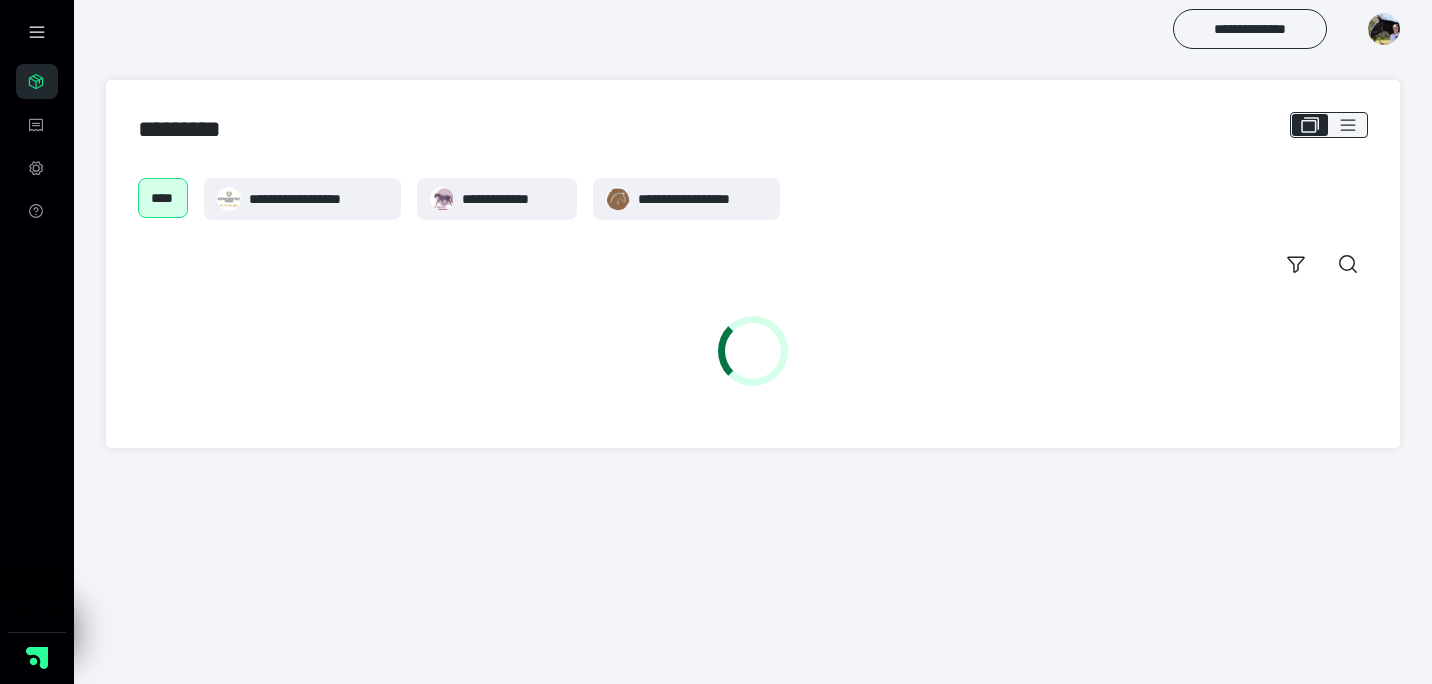 scroll, scrollTop: 0, scrollLeft: 0, axis: both 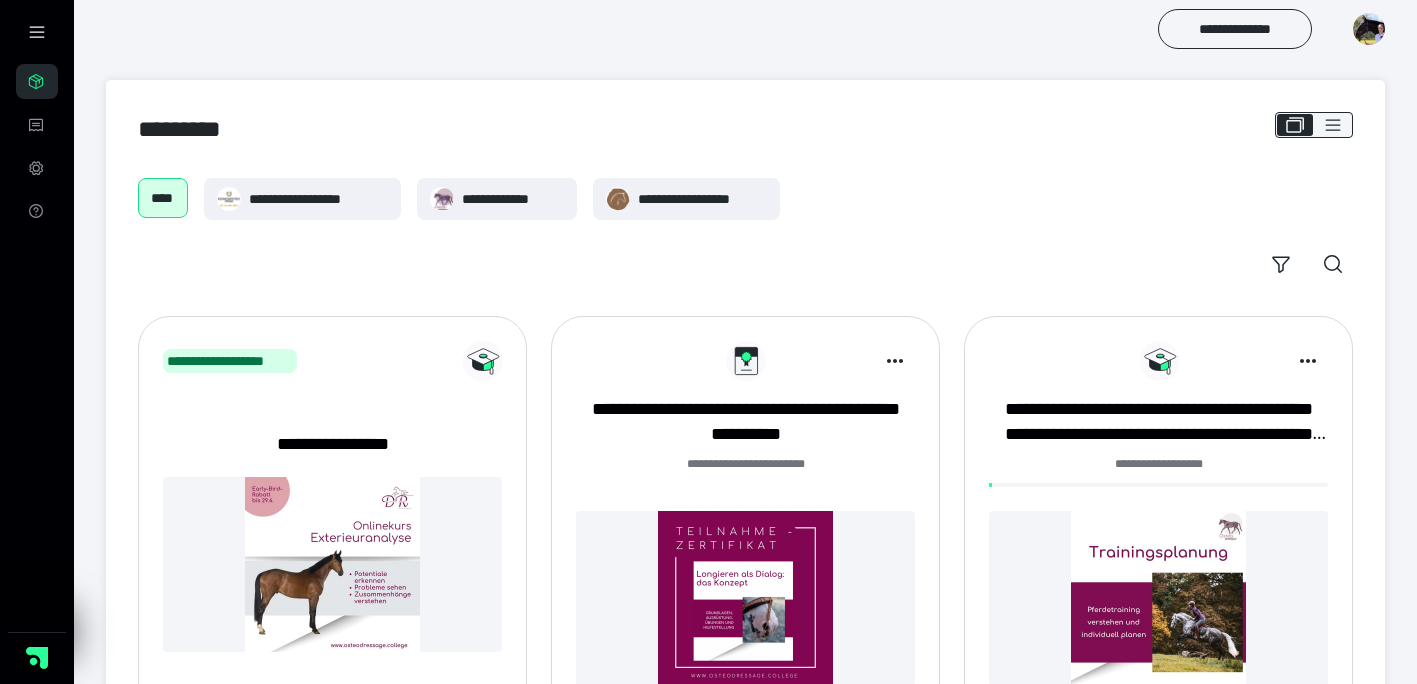 click on "**********" at bounding box center [745, 1165] 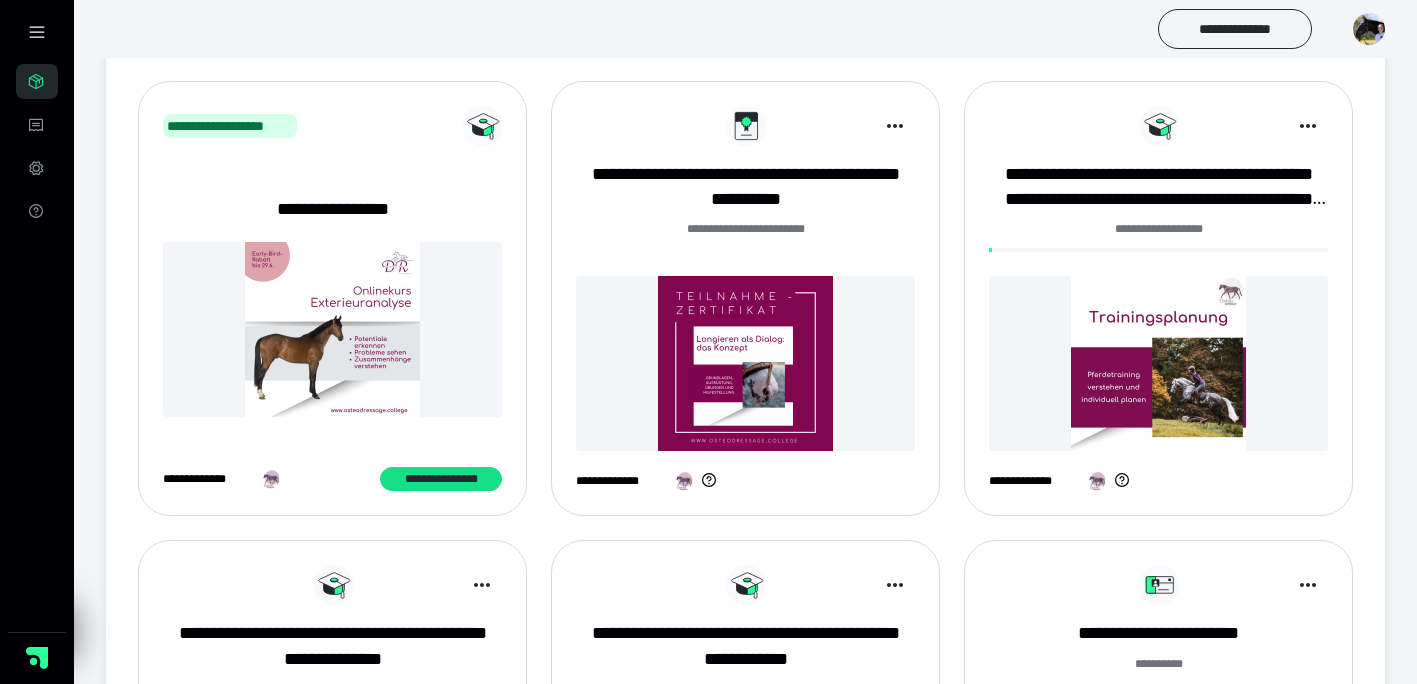 scroll, scrollTop: 240, scrollLeft: 0, axis: vertical 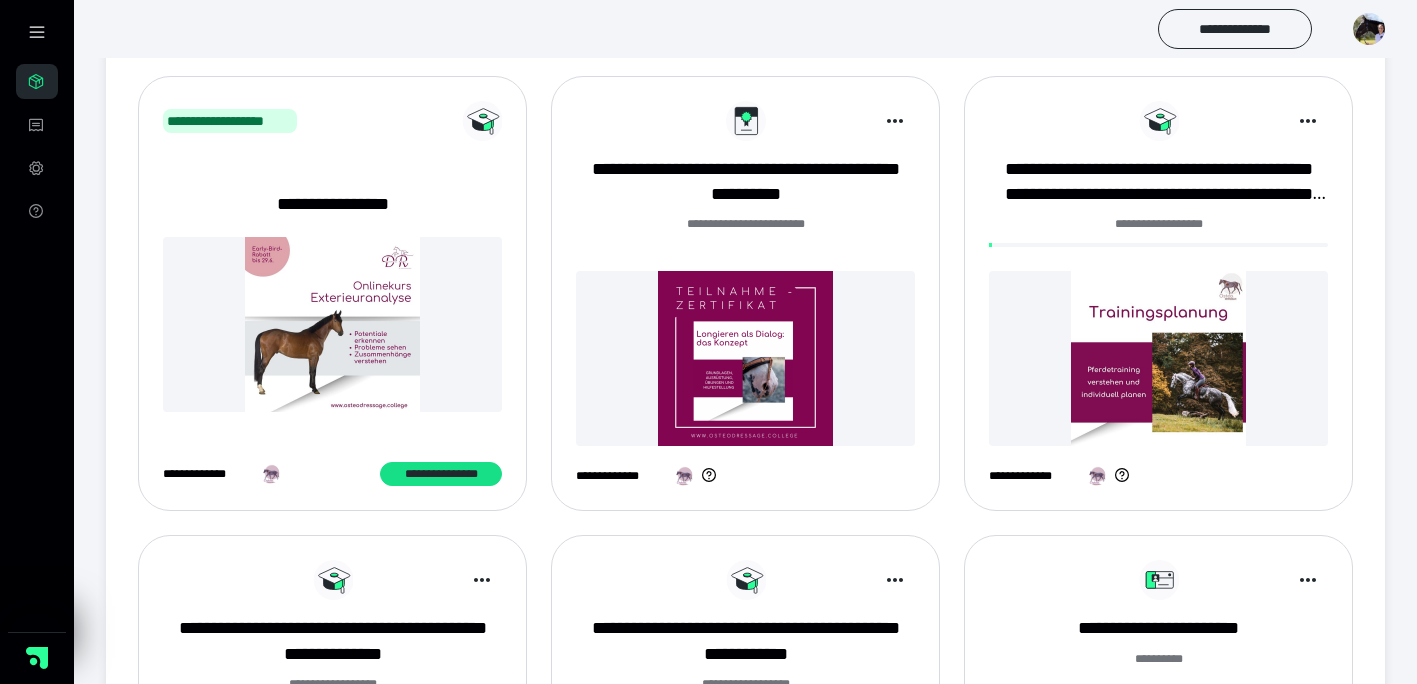 click at bounding box center (332, 324) 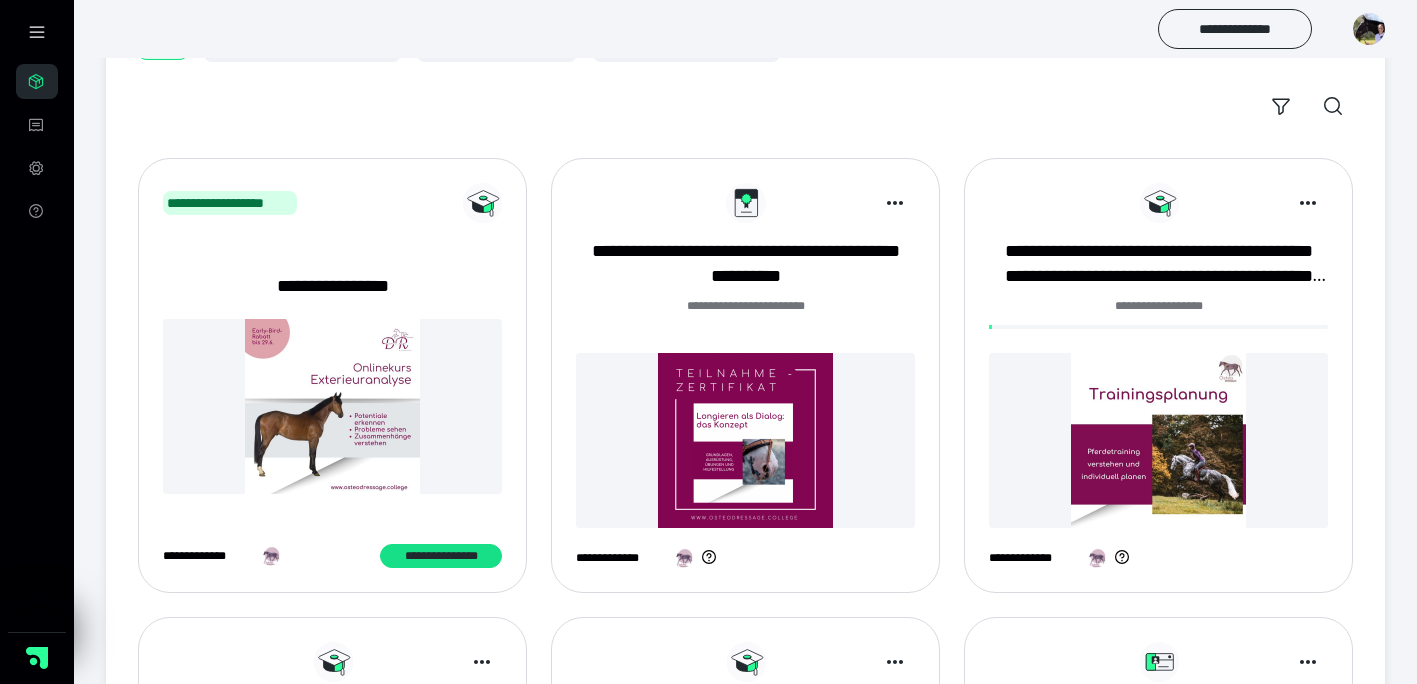 scroll, scrollTop: 144, scrollLeft: 0, axis: vertical 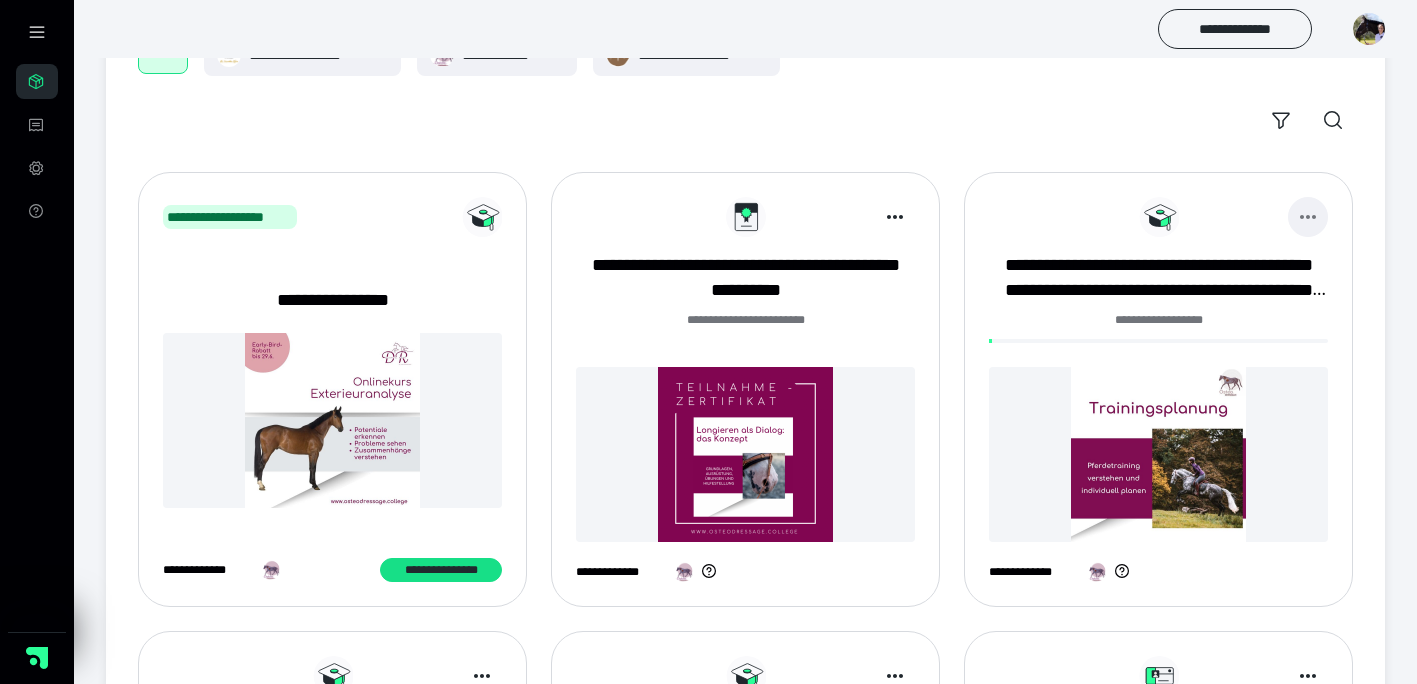 click 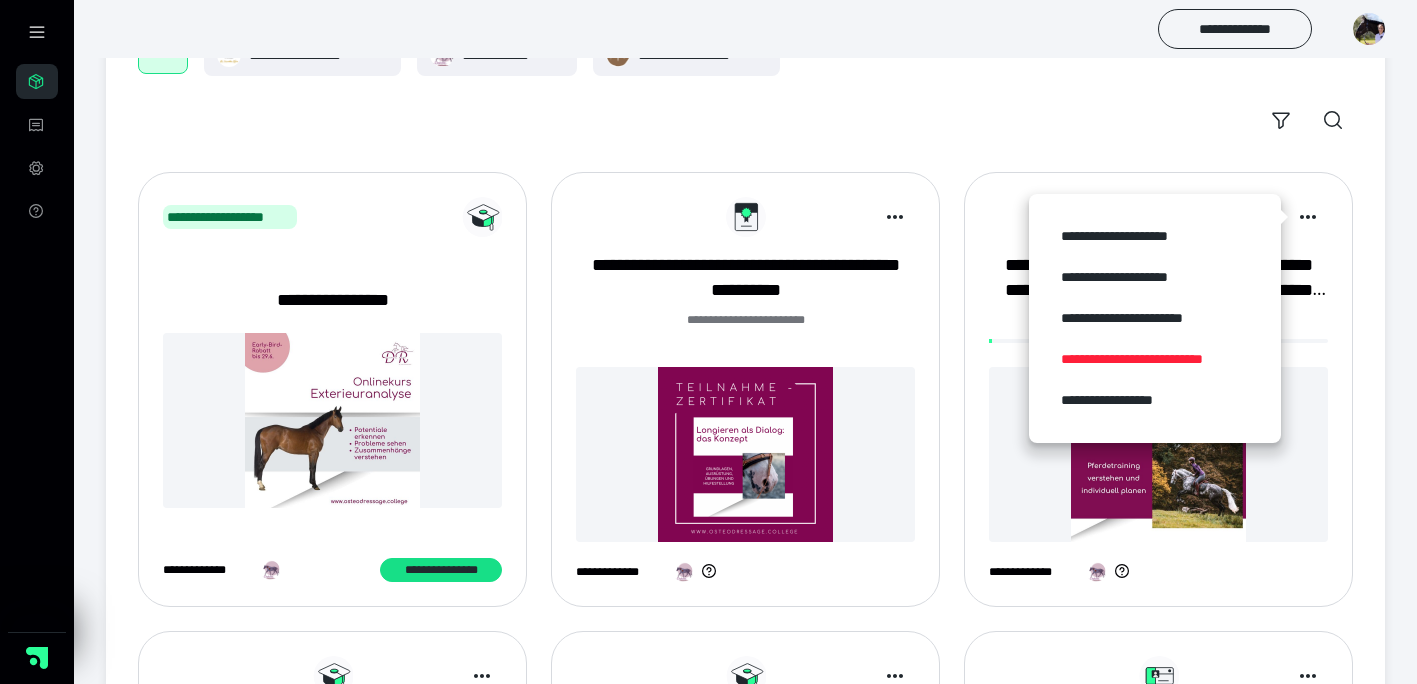 click on "**********" at bounding box center [1155, 359] 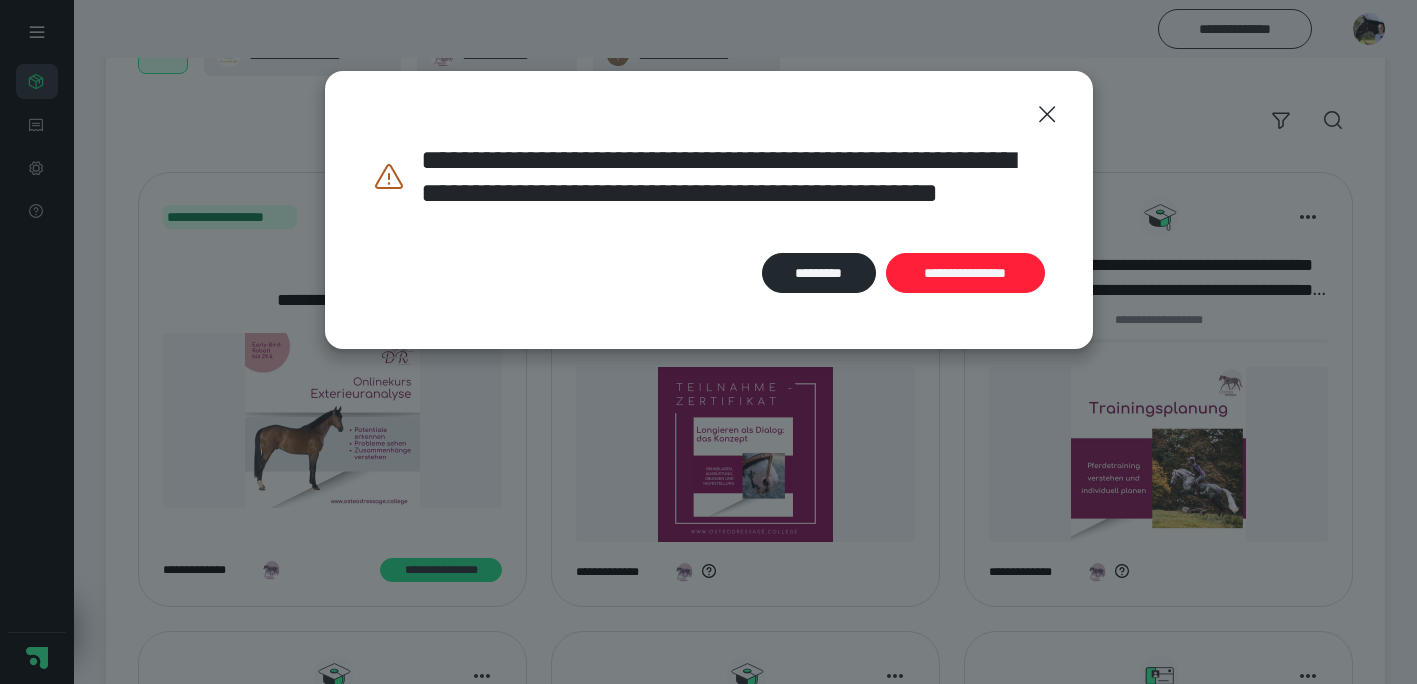 click on "**********" at bounding box center (965, 273) 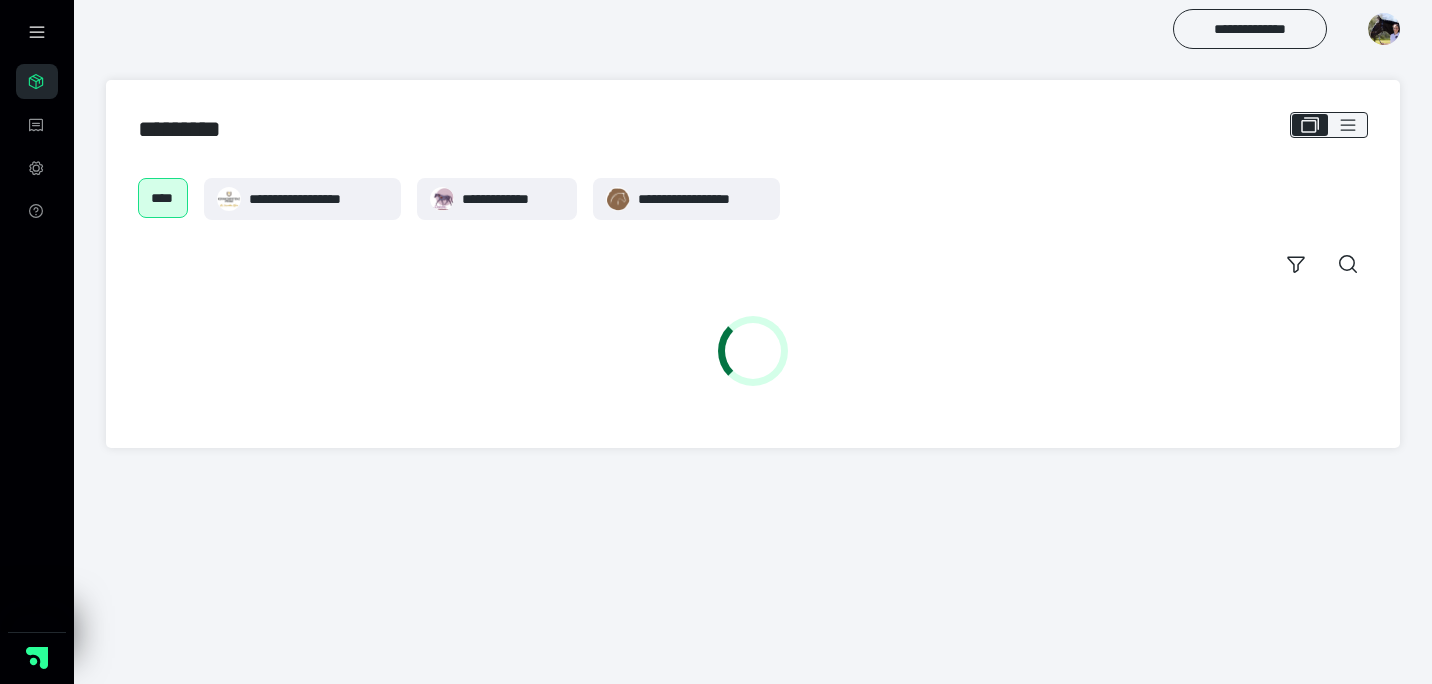 scroll, scrollTop: 0, scrollLeft: 0, axis: both 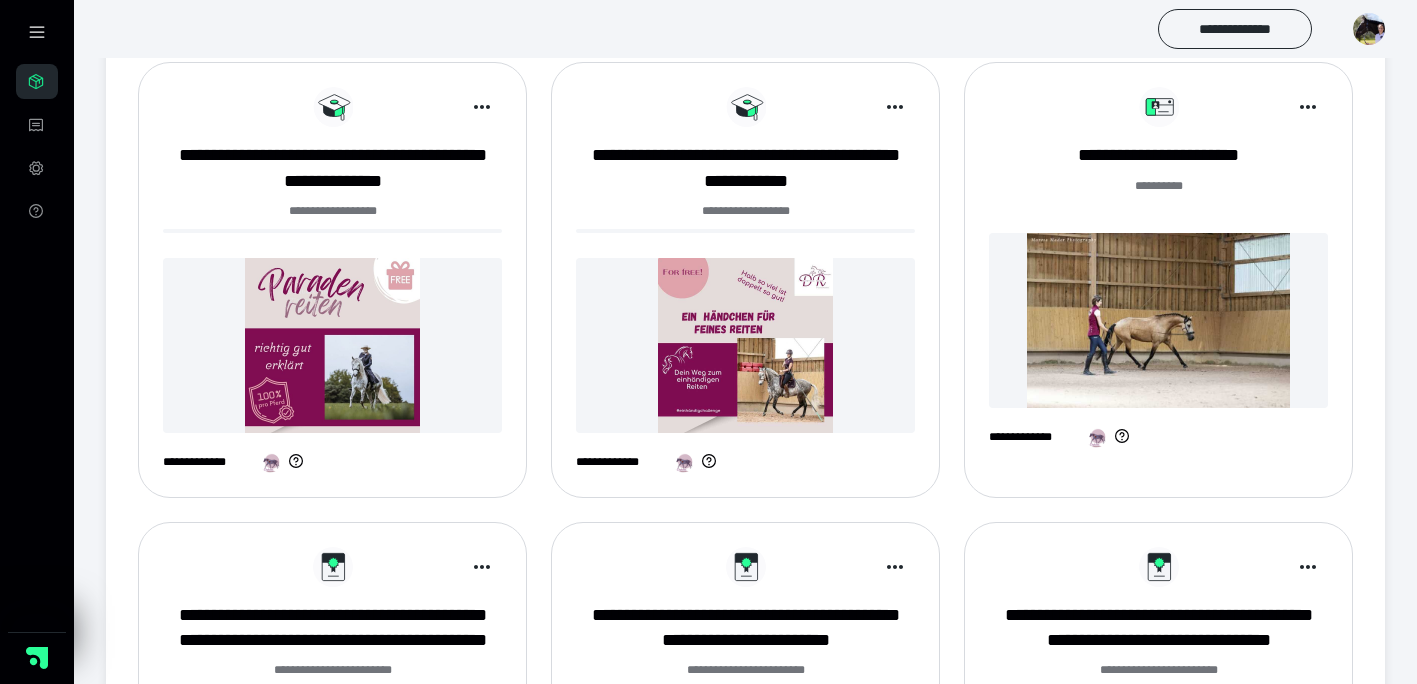 click on "**********" at bounding box center (1158, 279) 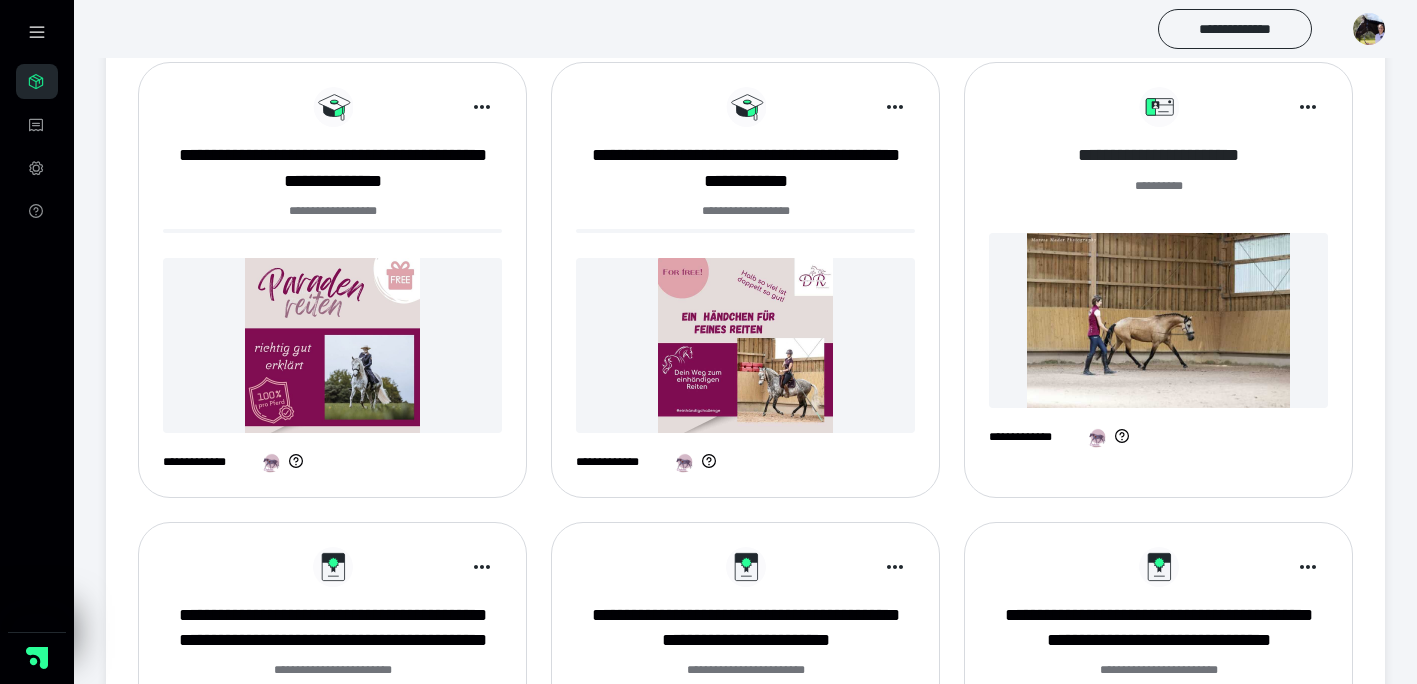 click on "**********" at bounding box center [1158, 155] 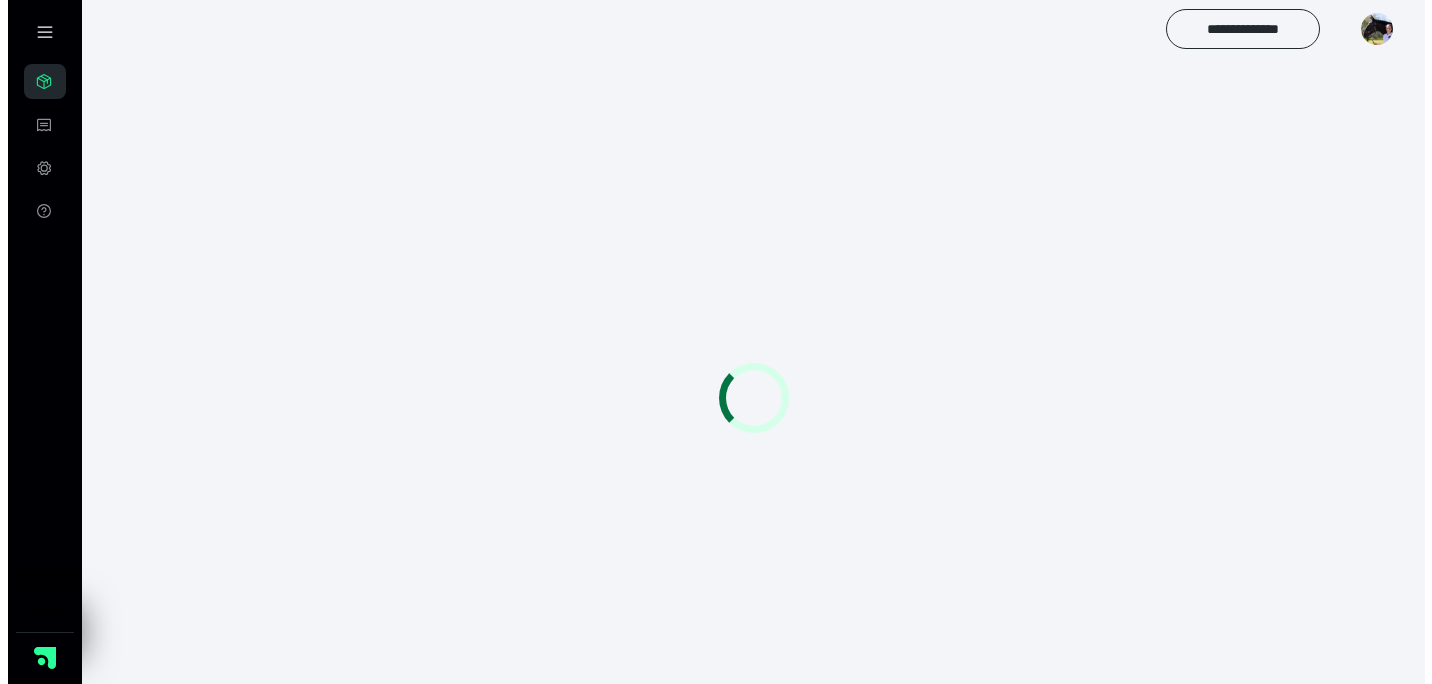 scroll, scrollTop: 0, scrollLeft: 0, axis: both 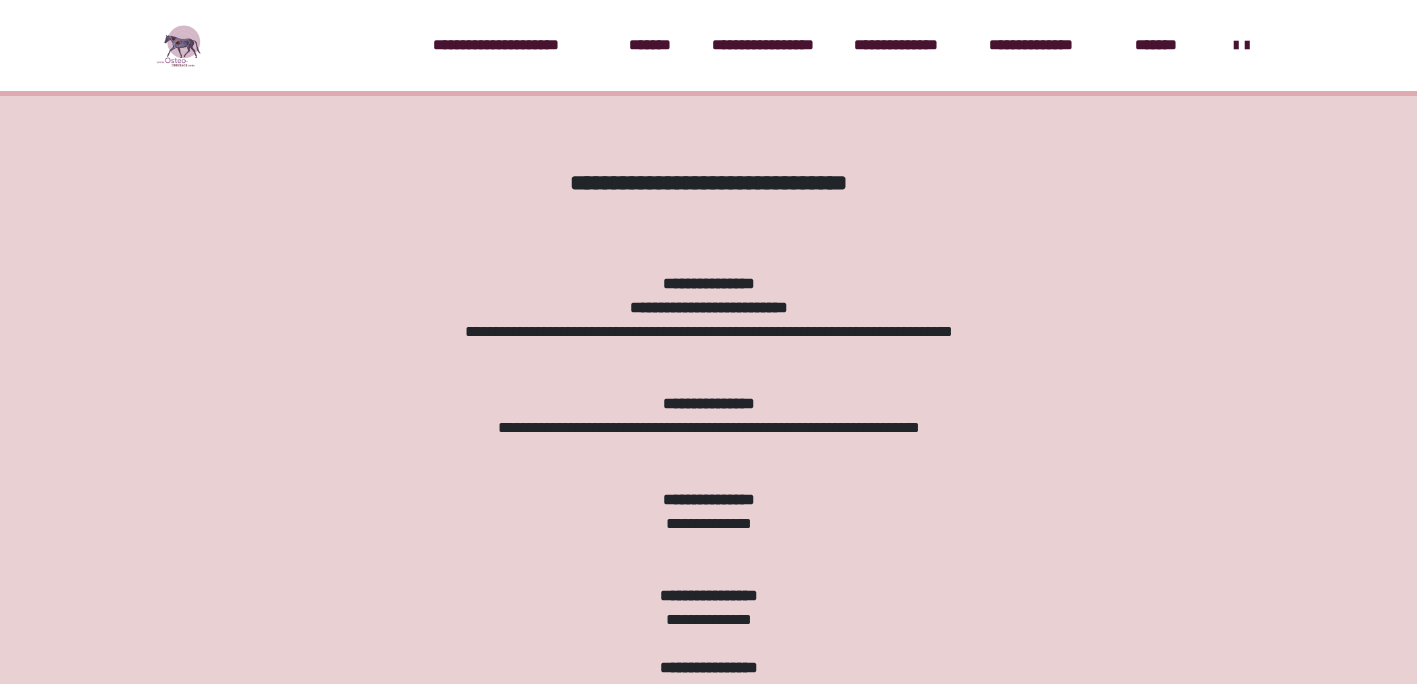 click on "**********" at bounding box center (708, 632) 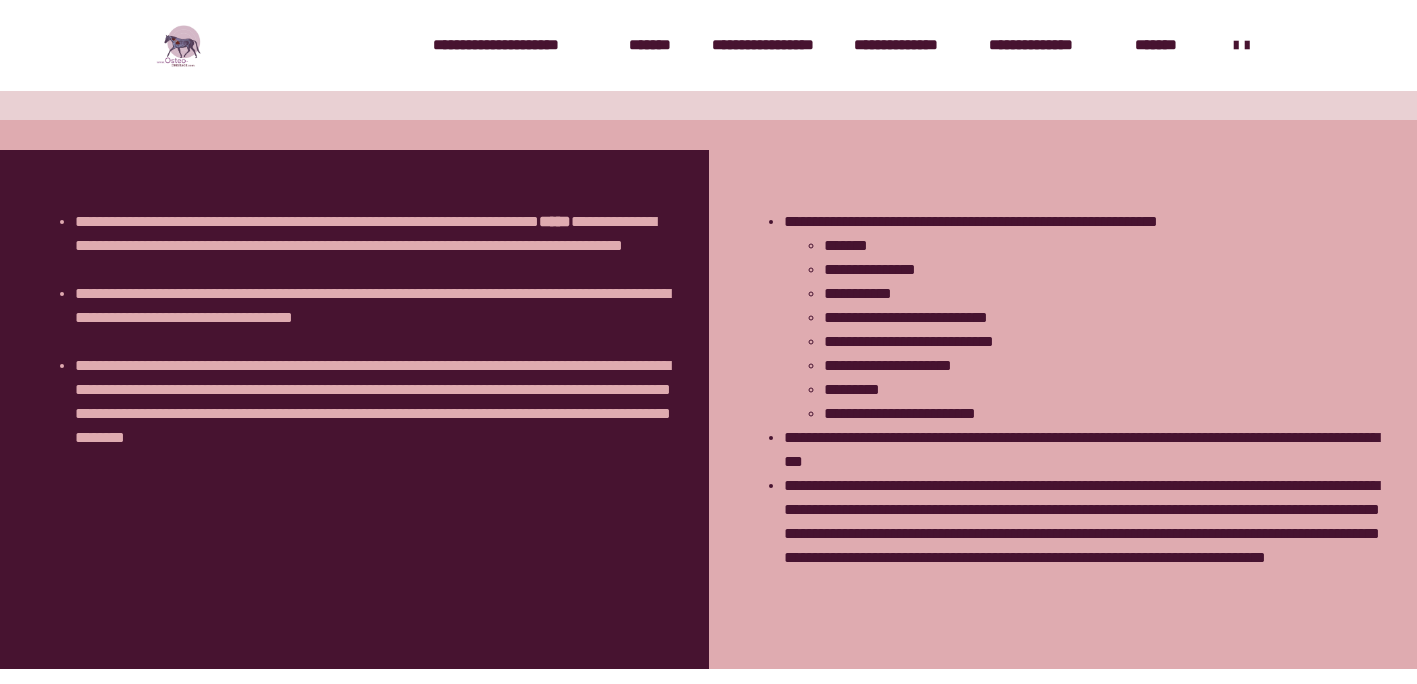 scroll, scrollTop: 1590, scrollLeft: 0, axis: vertical 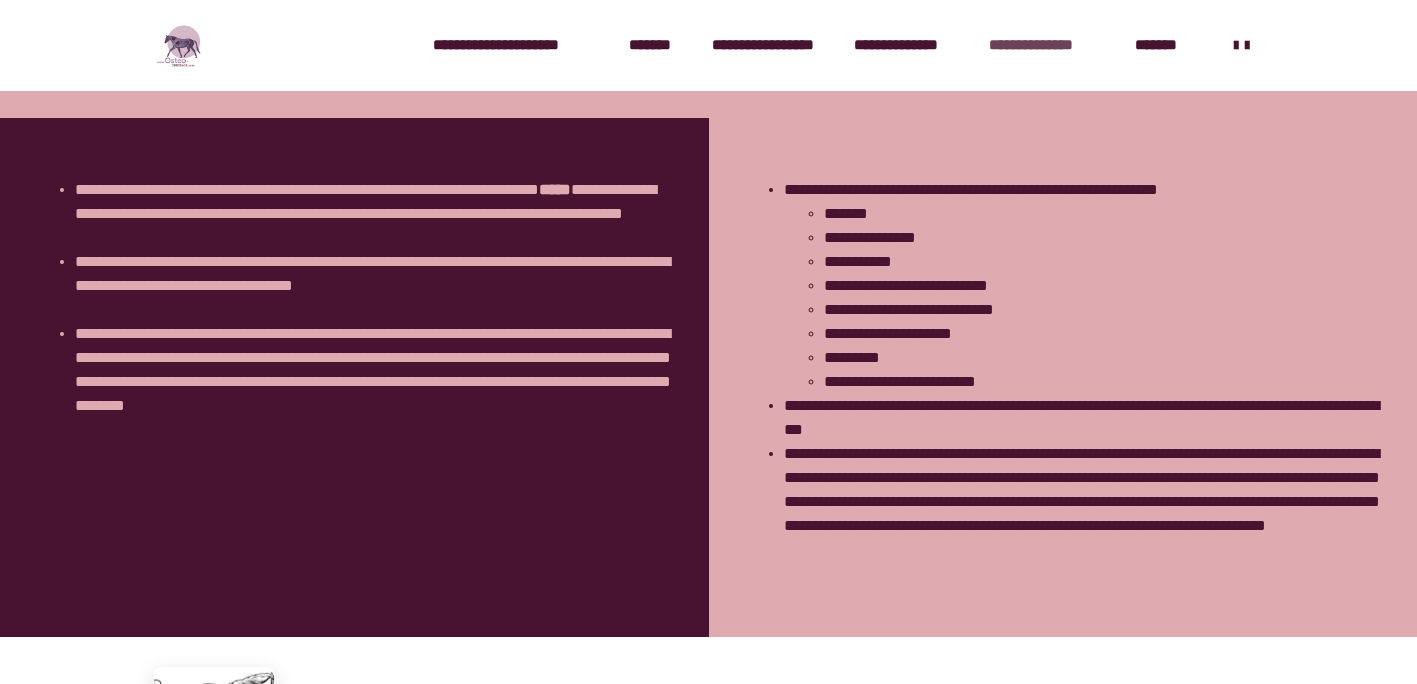 click on "**********" at bounding box center (1052, 45) 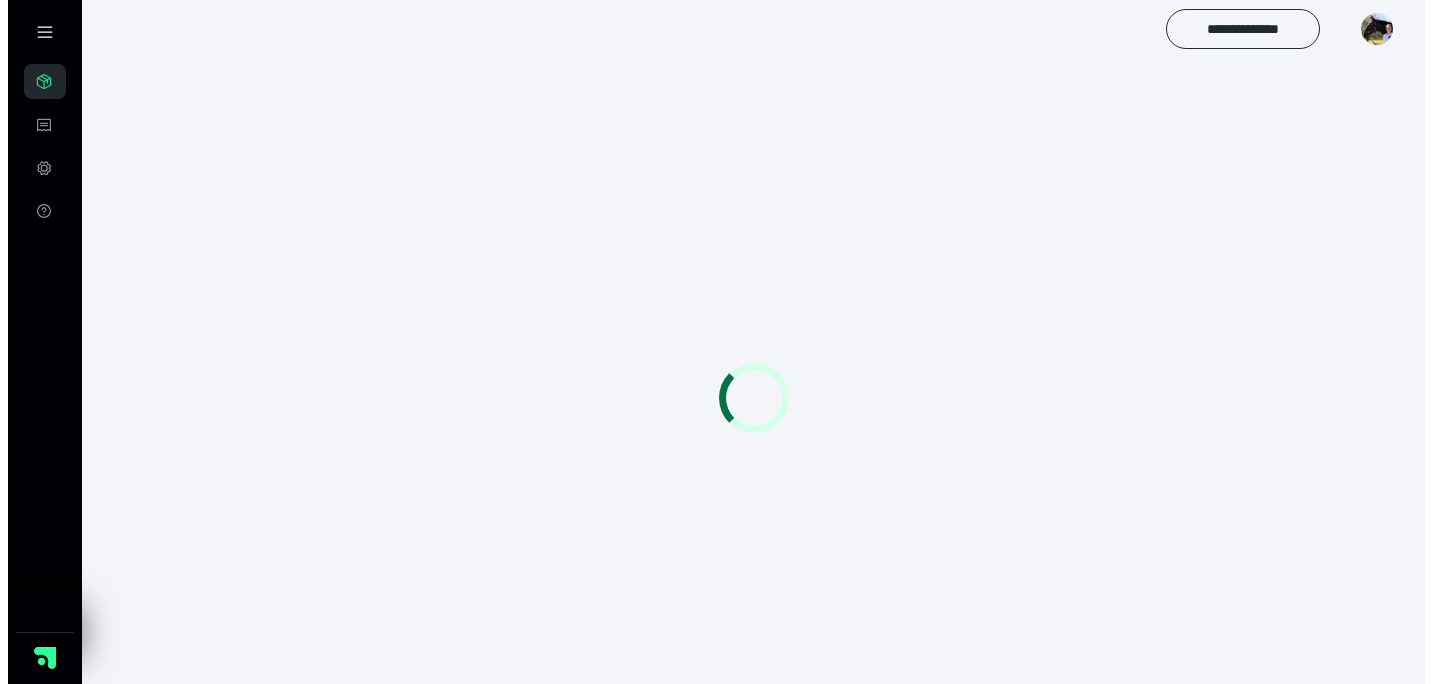 scroll, scrollTop: 0, scrollLeft: 0, axis: both 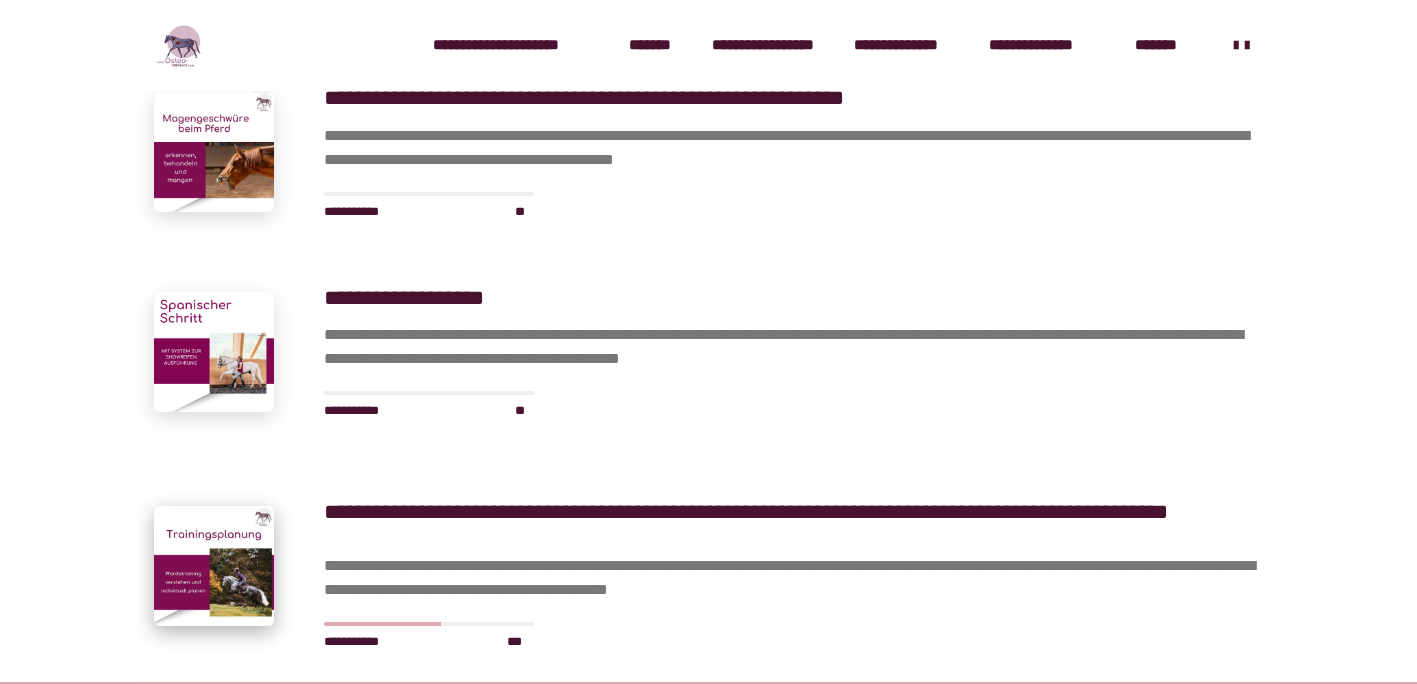 click at bounding box center (214, 566) 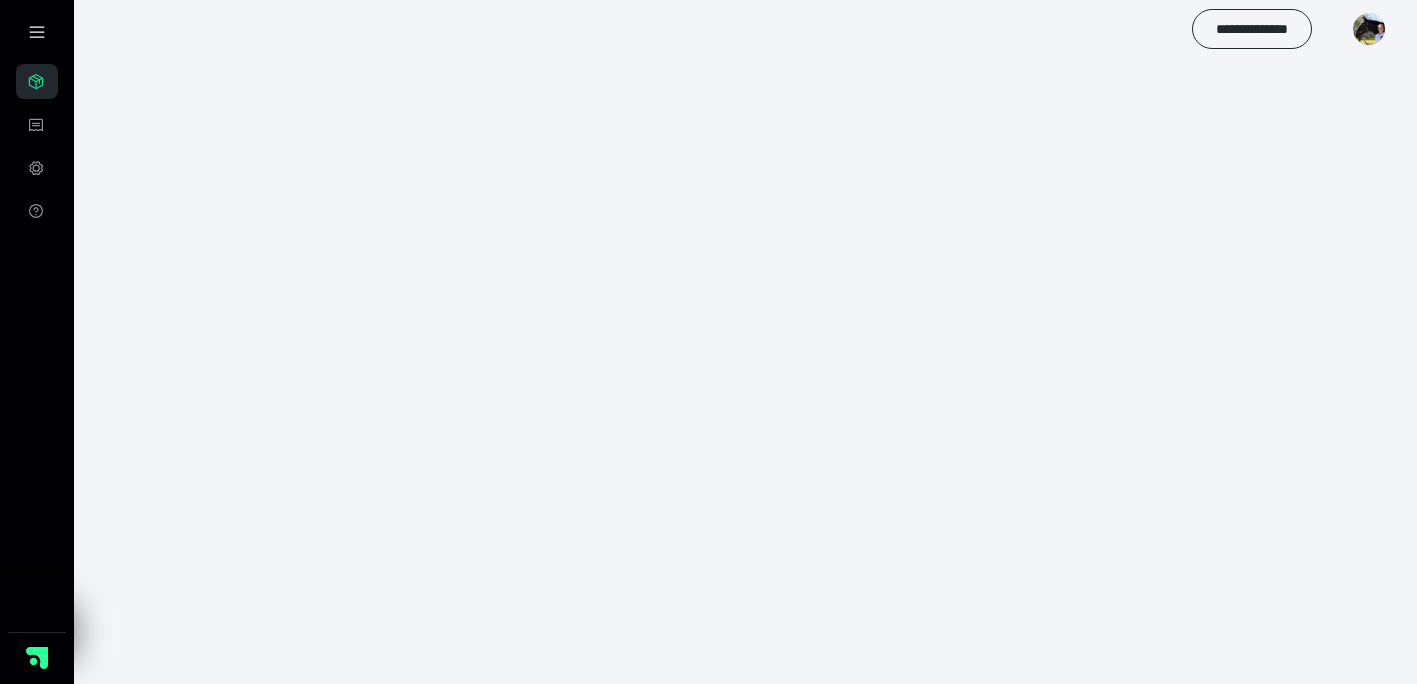 scroll, scrollTop: 56, scrollLeft: 0, axis: vertical 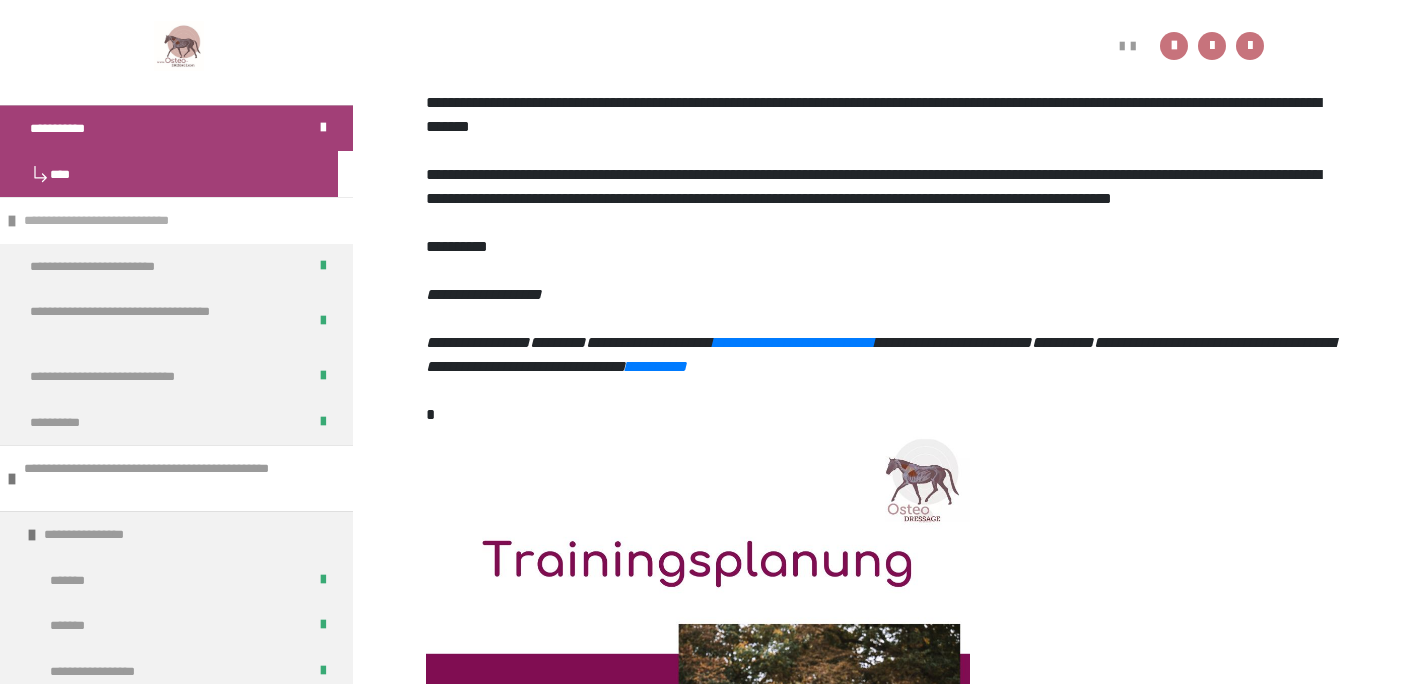 click on "**********" at bounding box center (130, 221) 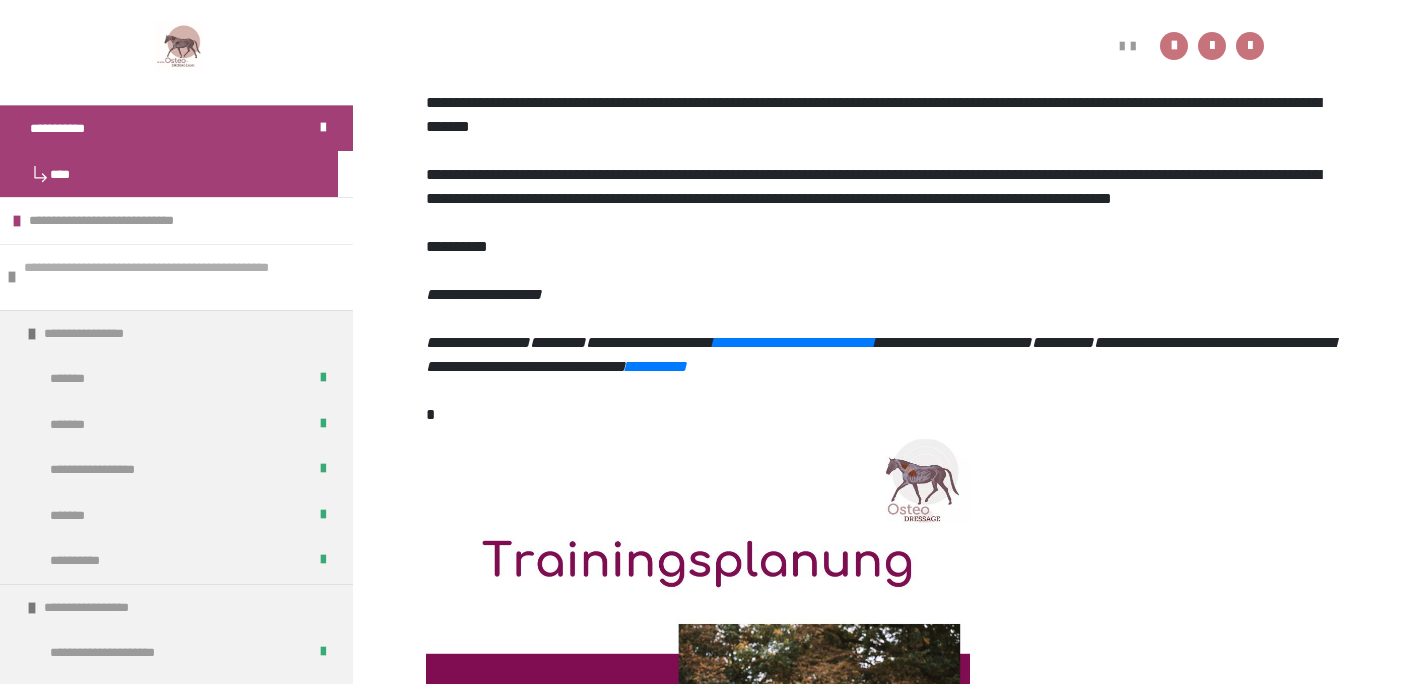 click on "**********" at bounding box center [173, 277] 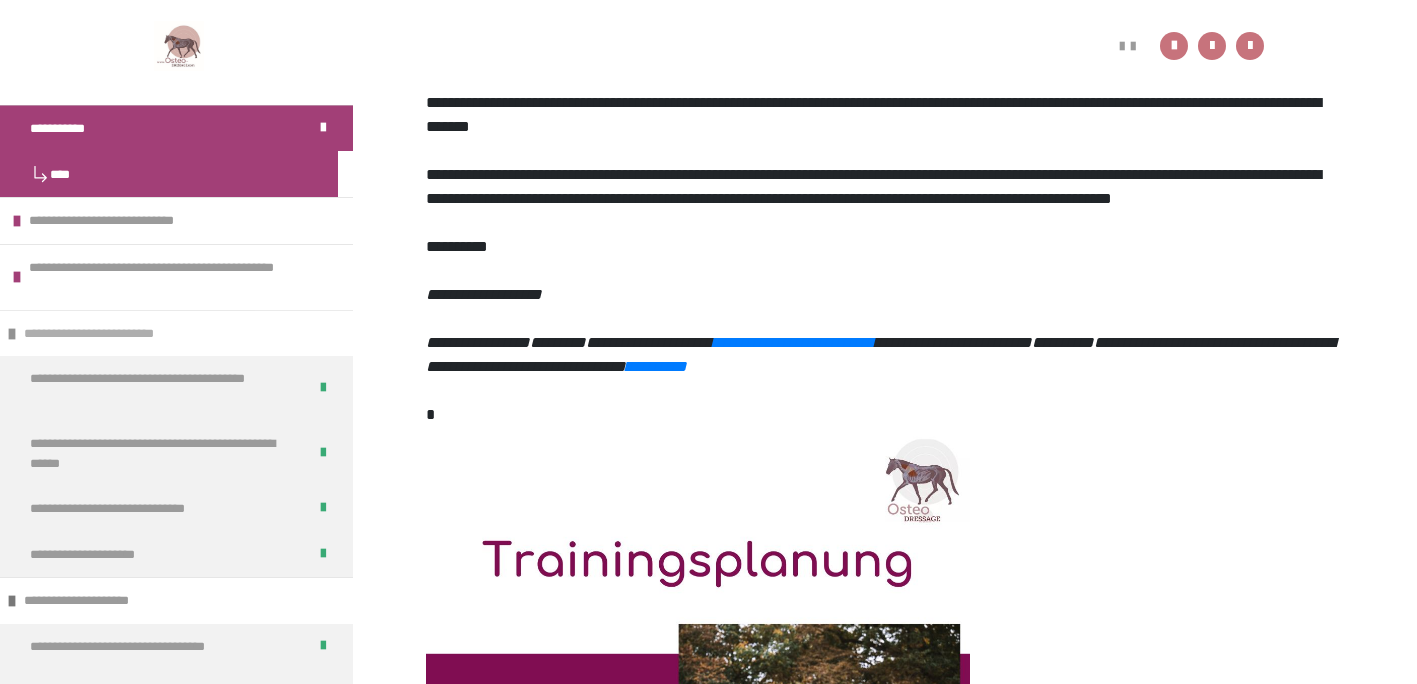 click on "**********" at bounding box center (110, 334) 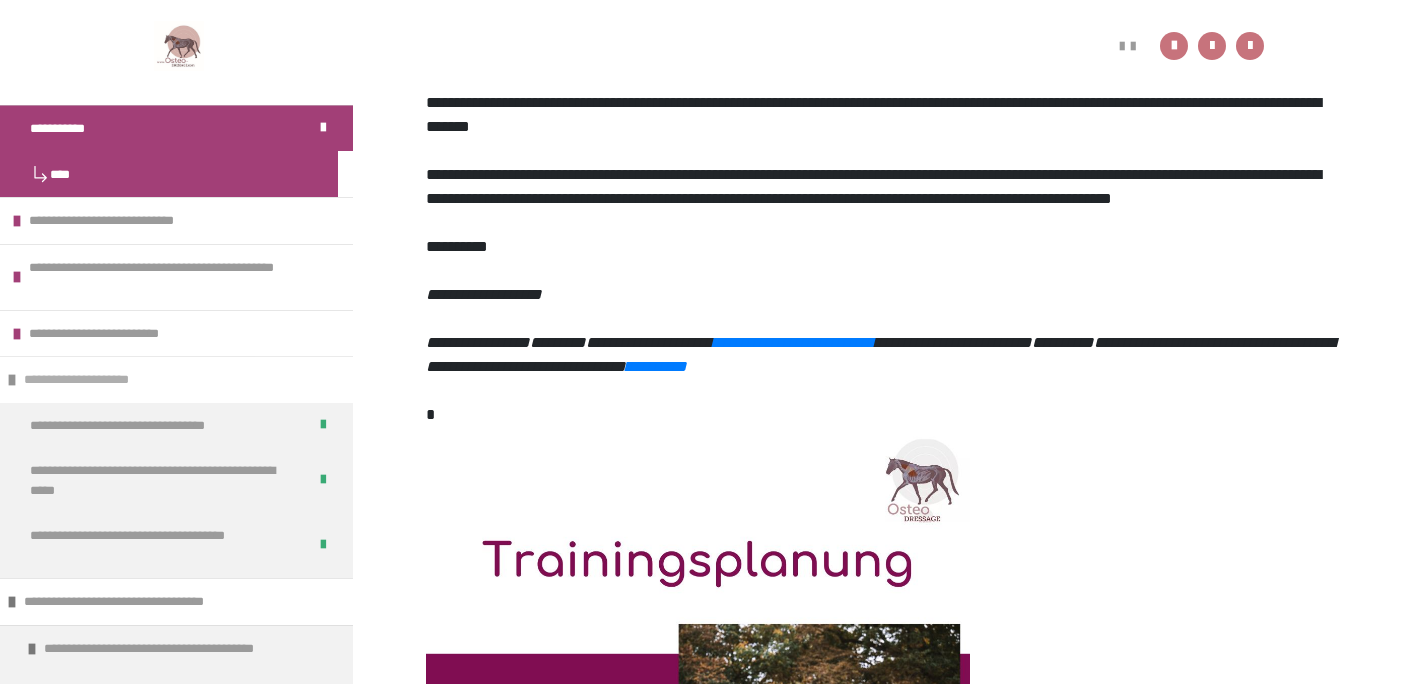 click on "**********" at bounding box center [176, 379] 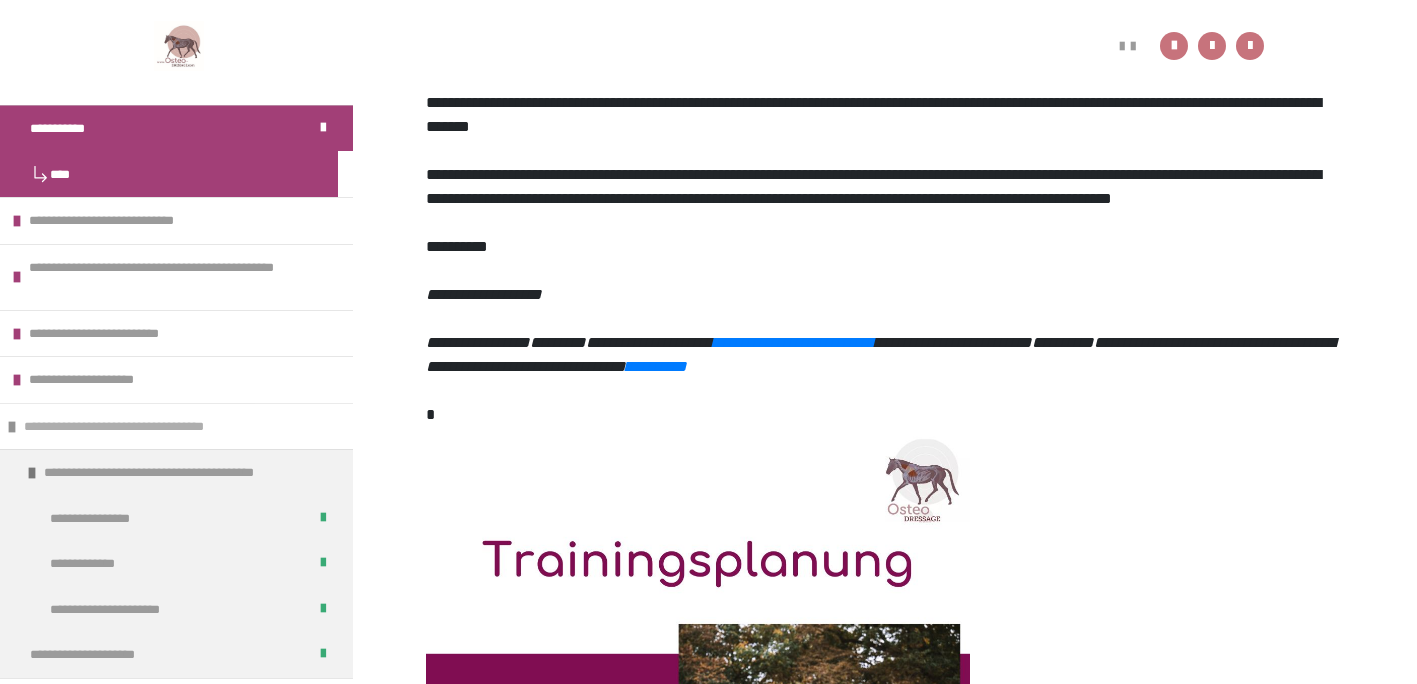 click on "**********" at bounding box center (144, 427) 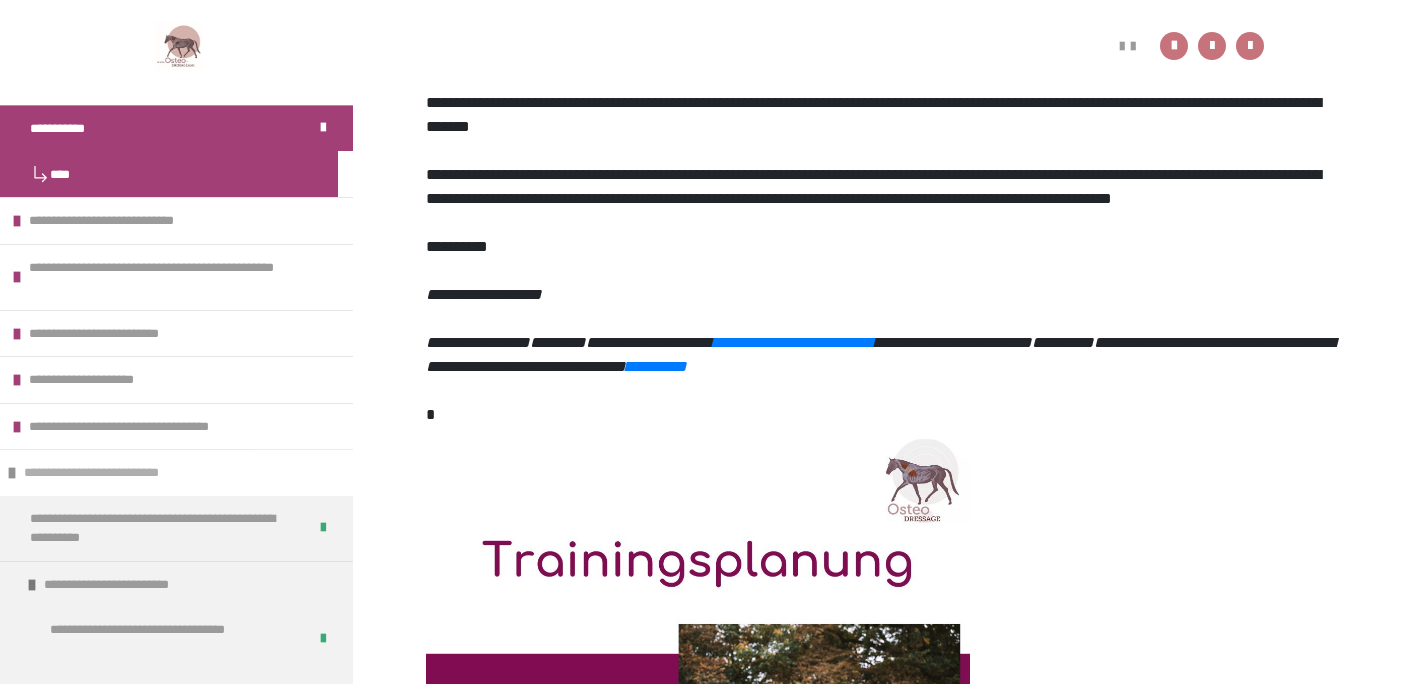 click on "**********" at bounding box center (131, 473) 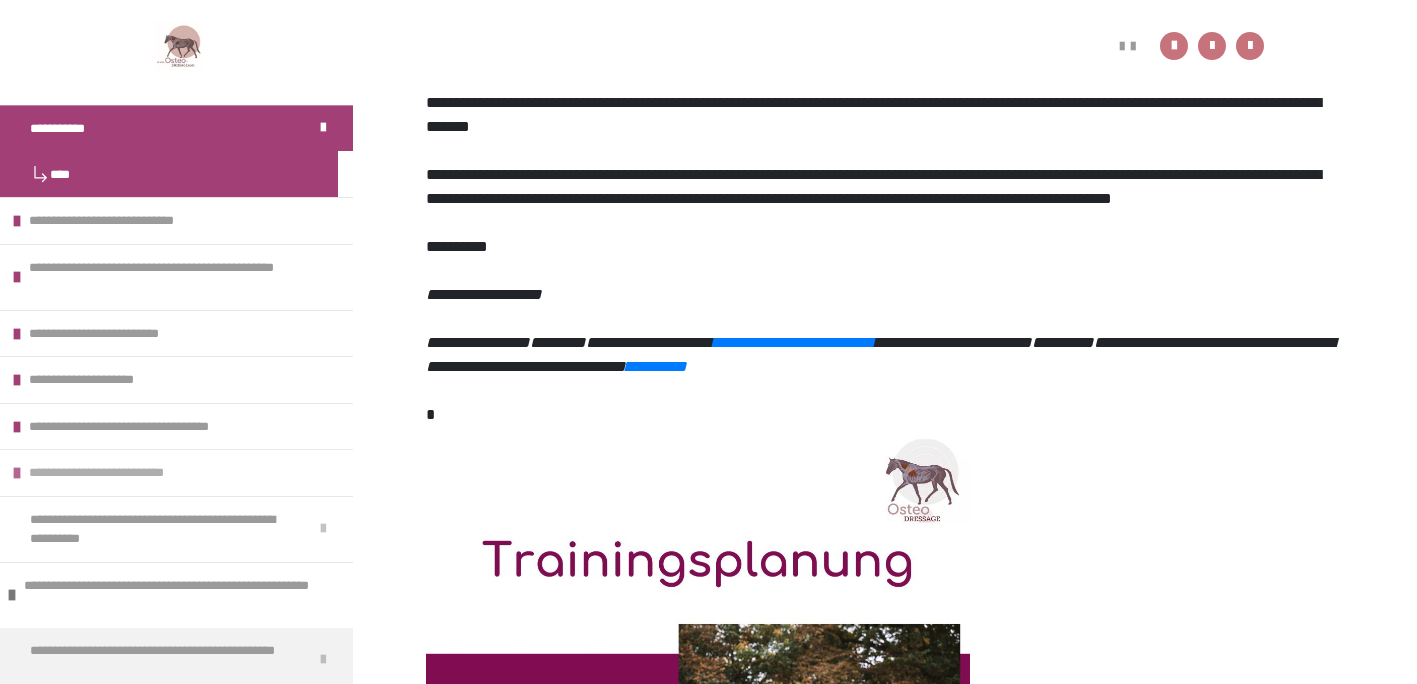 click on "**********" at bounding box center (136, 473) 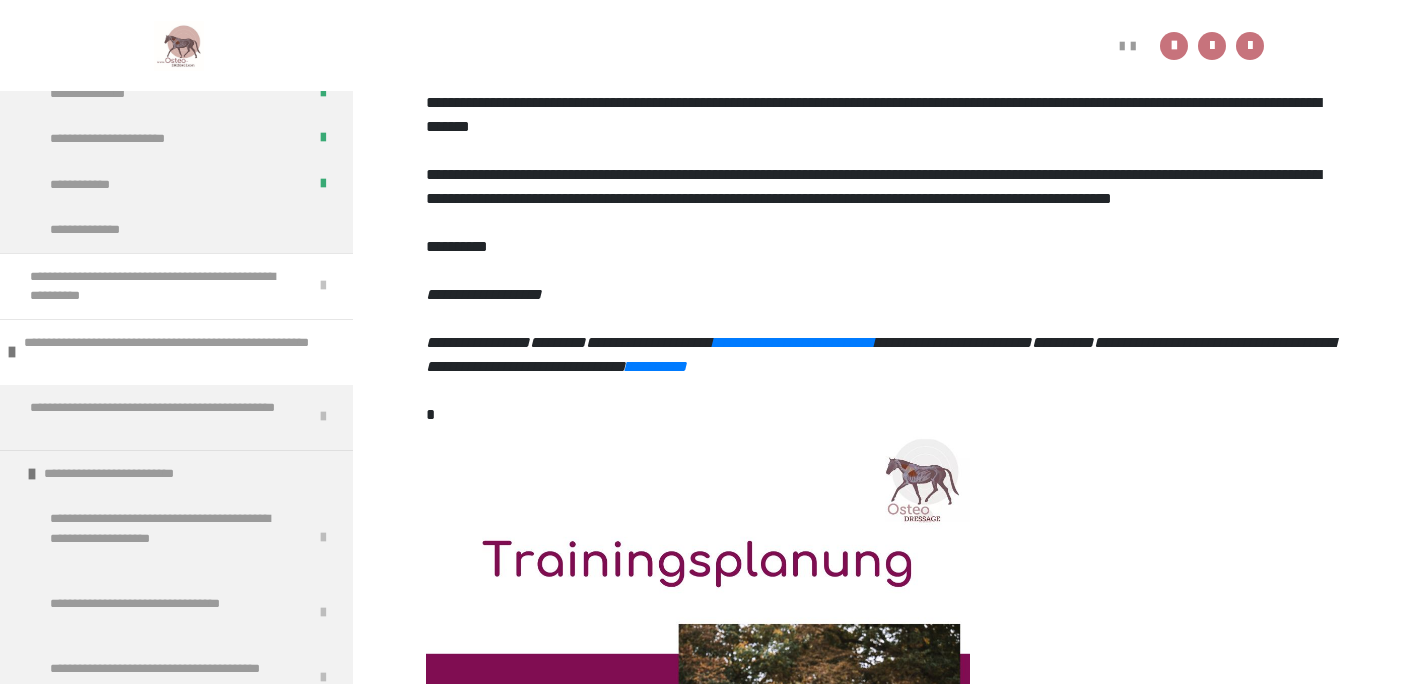 scroll, scrollTop: 823, scrollLeft: 0, axis: vertical 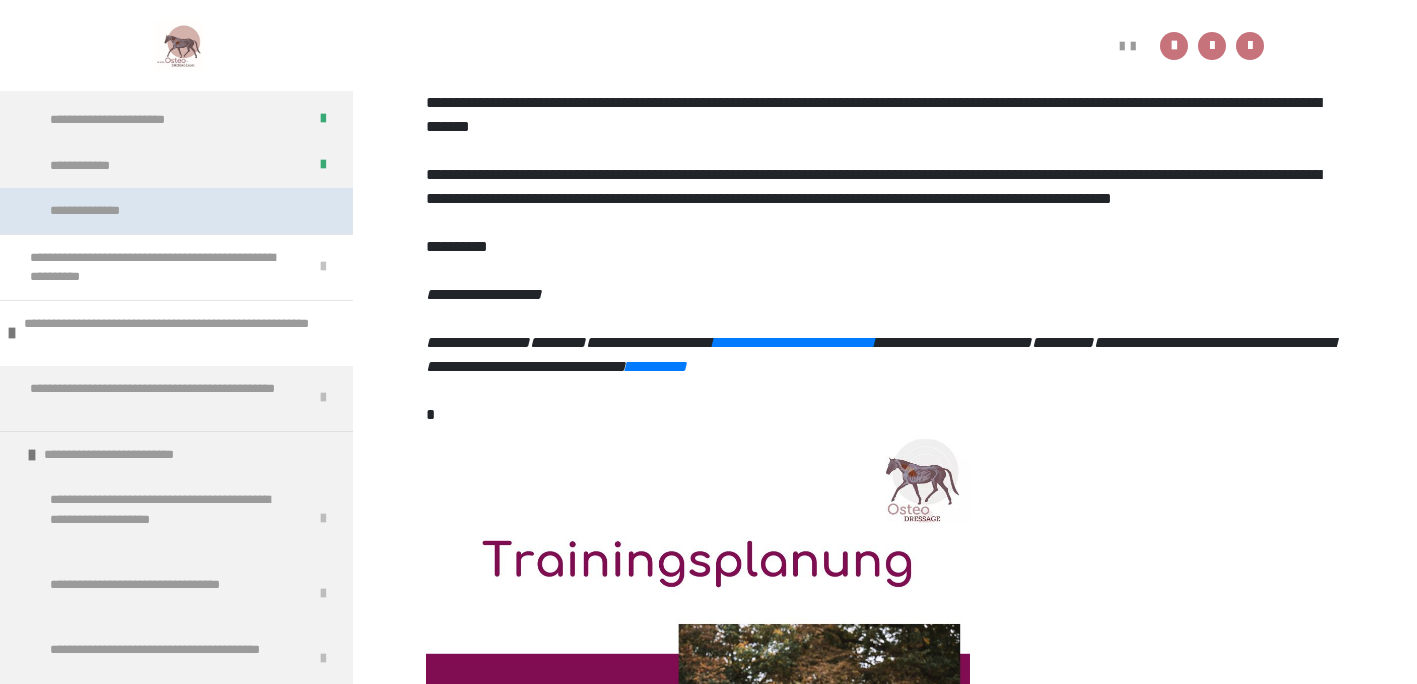 click on "**********" at bounding box center [101, 211] 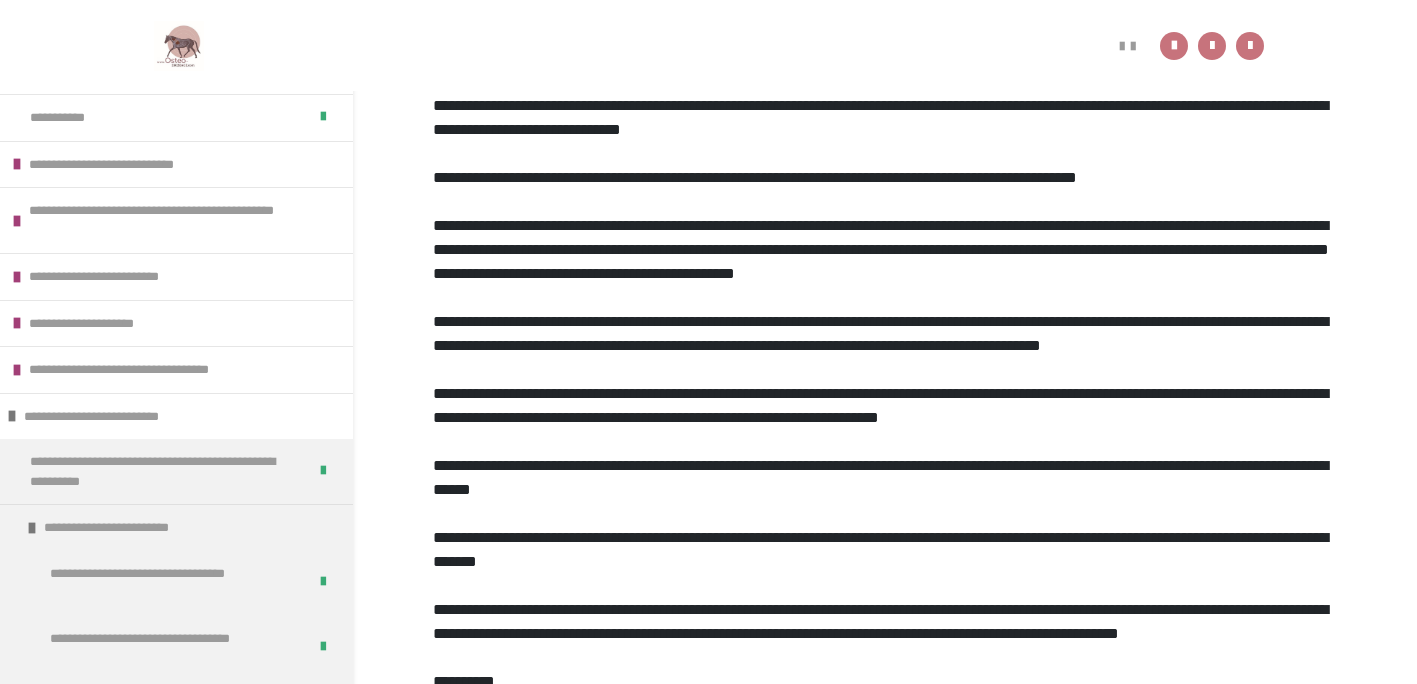 scroll, scrollTop: 92, scrollLeft: 0, axis: vertical 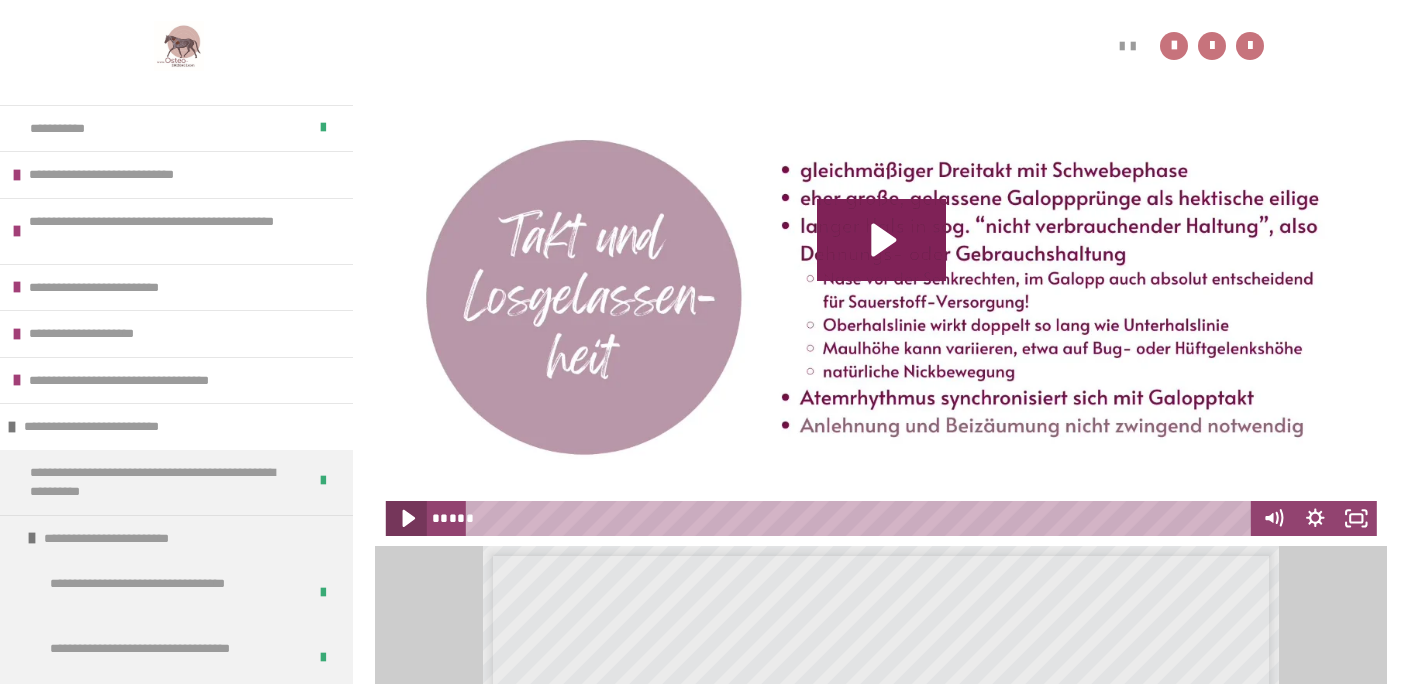 click 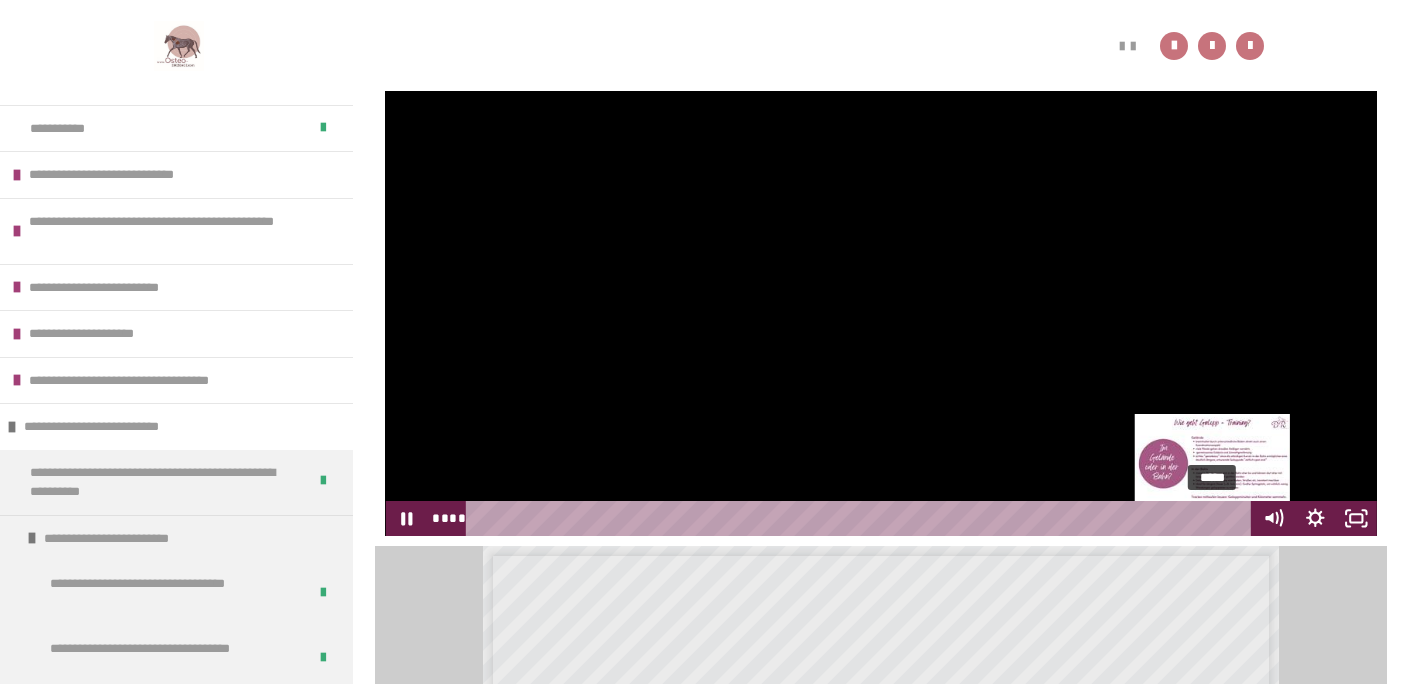 type 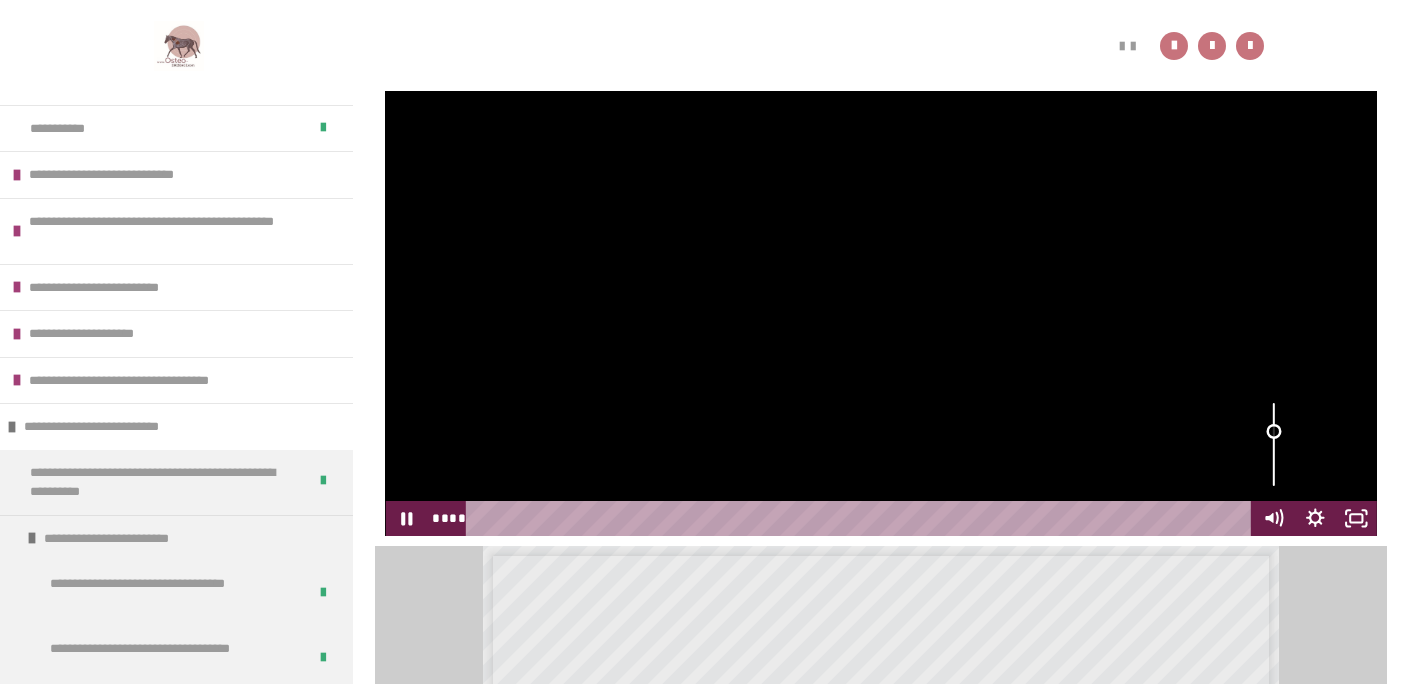click at bounding box center [1273, 445] 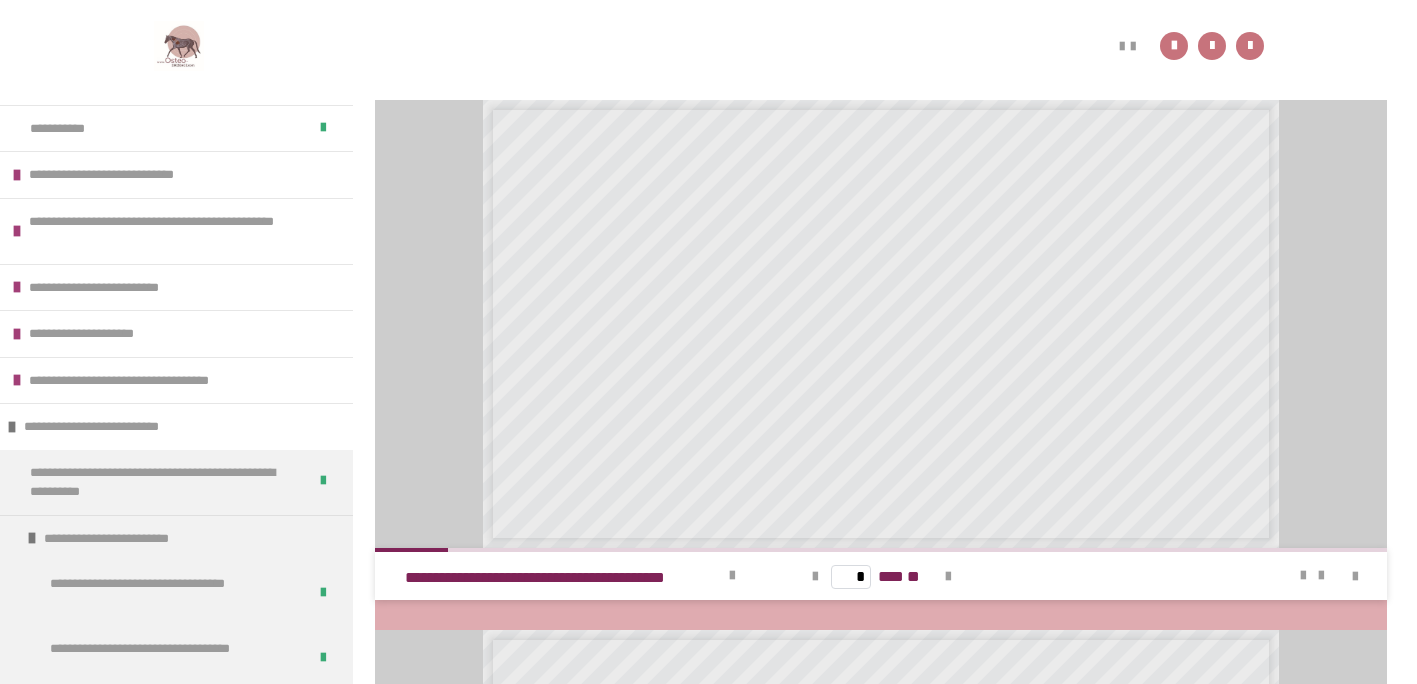 scroll, scrollTop: 836, scrollLeft: 0, axis: vertical 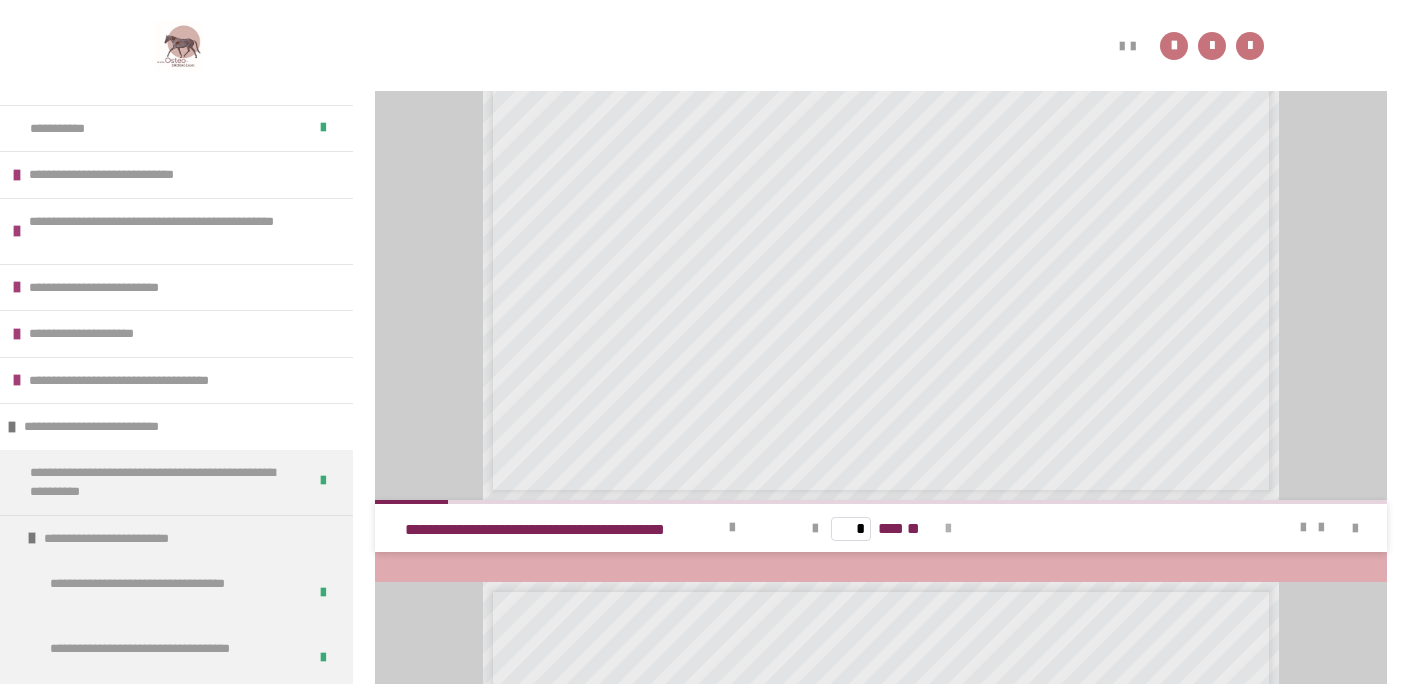 click at bounding box center [948, 529] 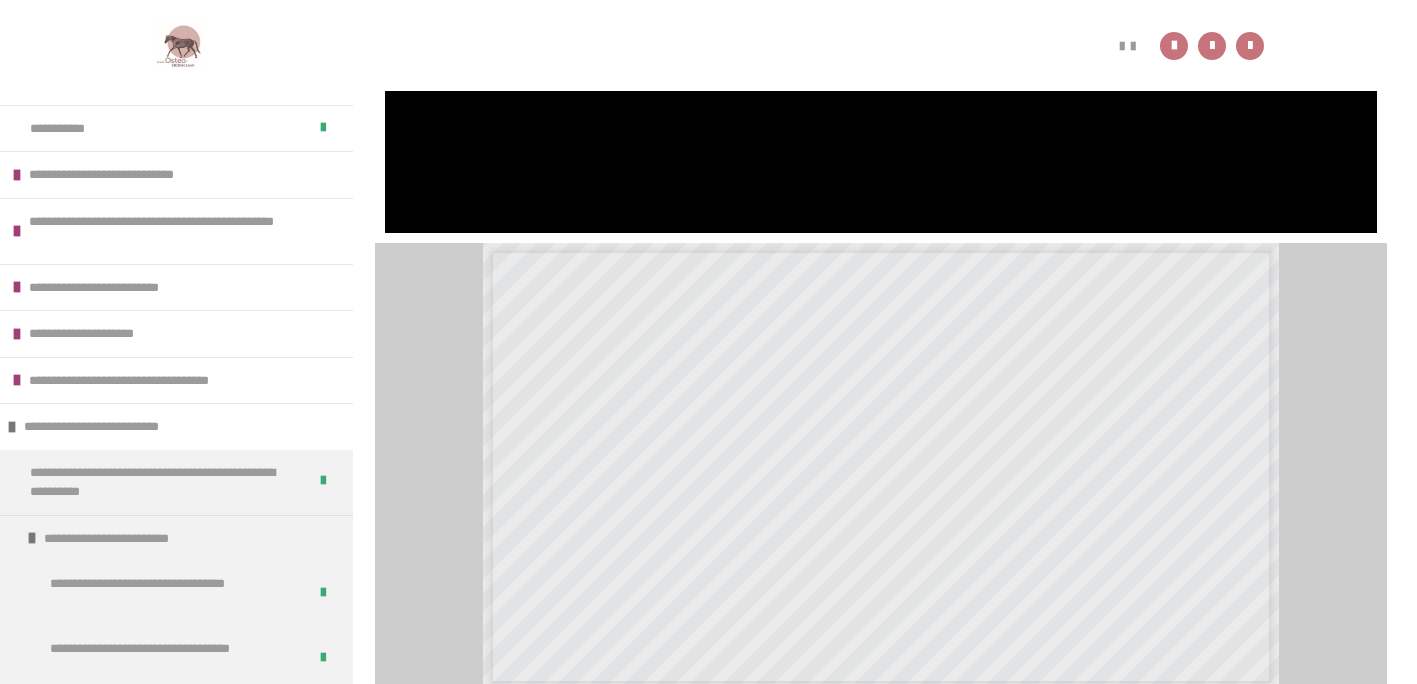 scroll, scrollTop: 612, scrollLeft: 0, axis: vertical 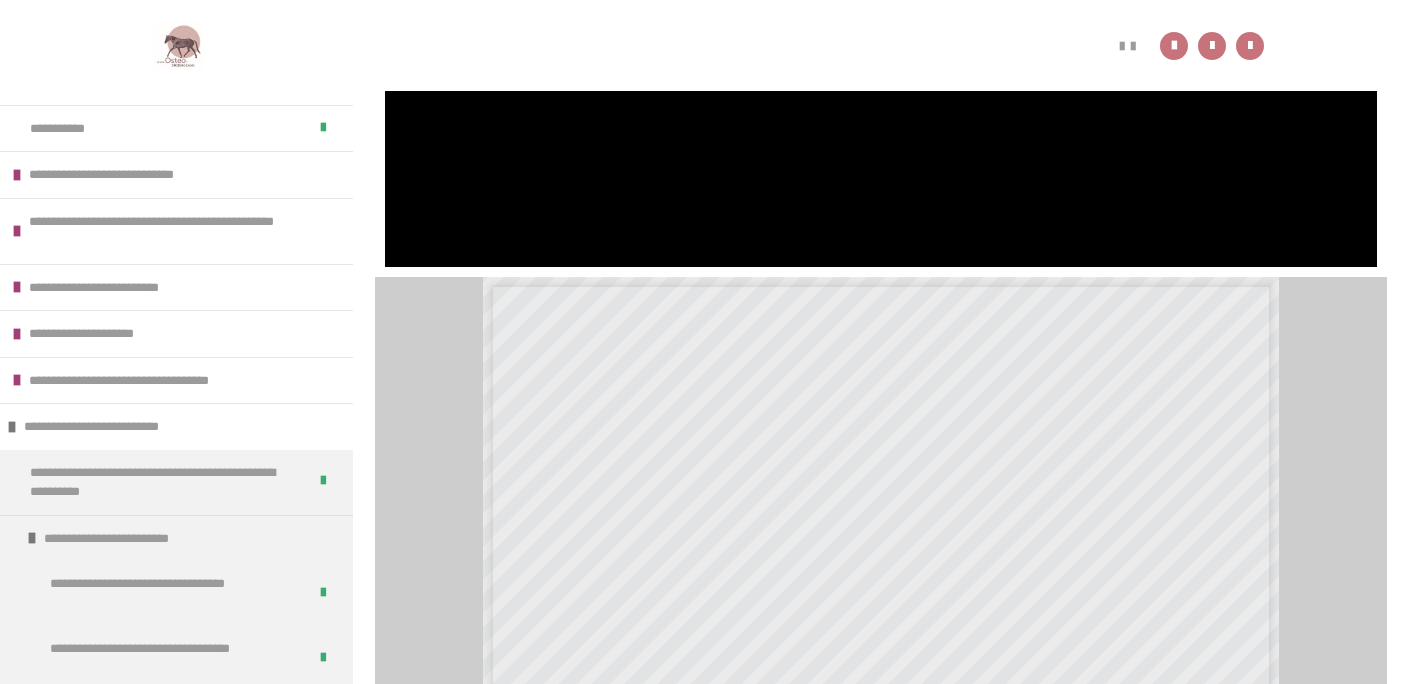 click on "**********" at bounding box center (643, 479) 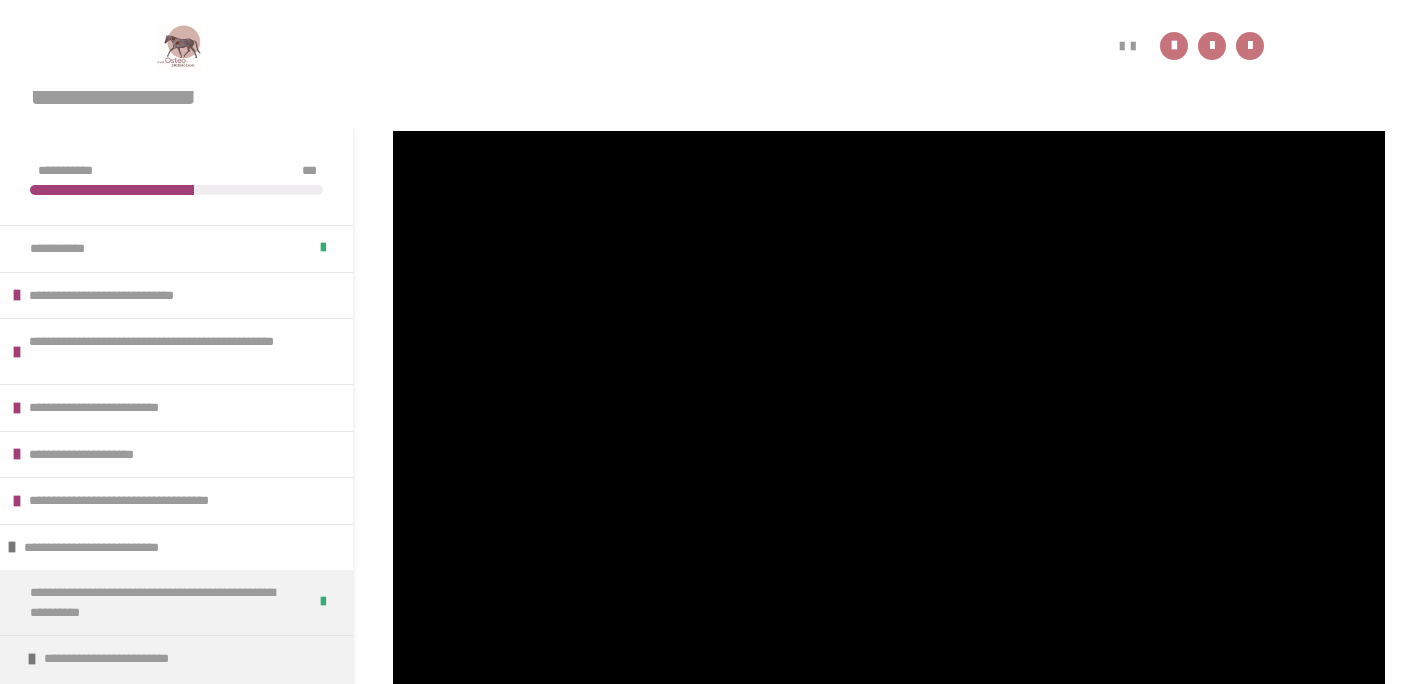 scroll, scrollTop: 132, scrollLeft: 0, axis: vertical 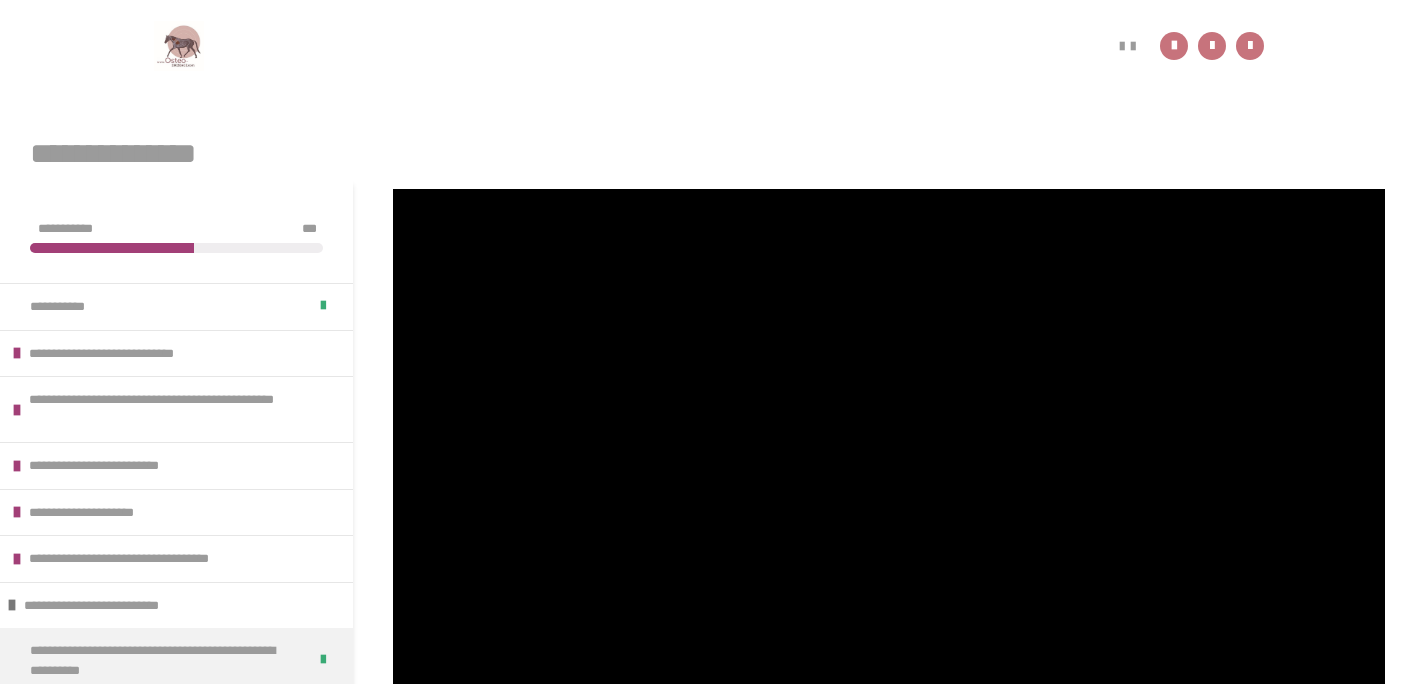 click at bounding box center (889, 468) 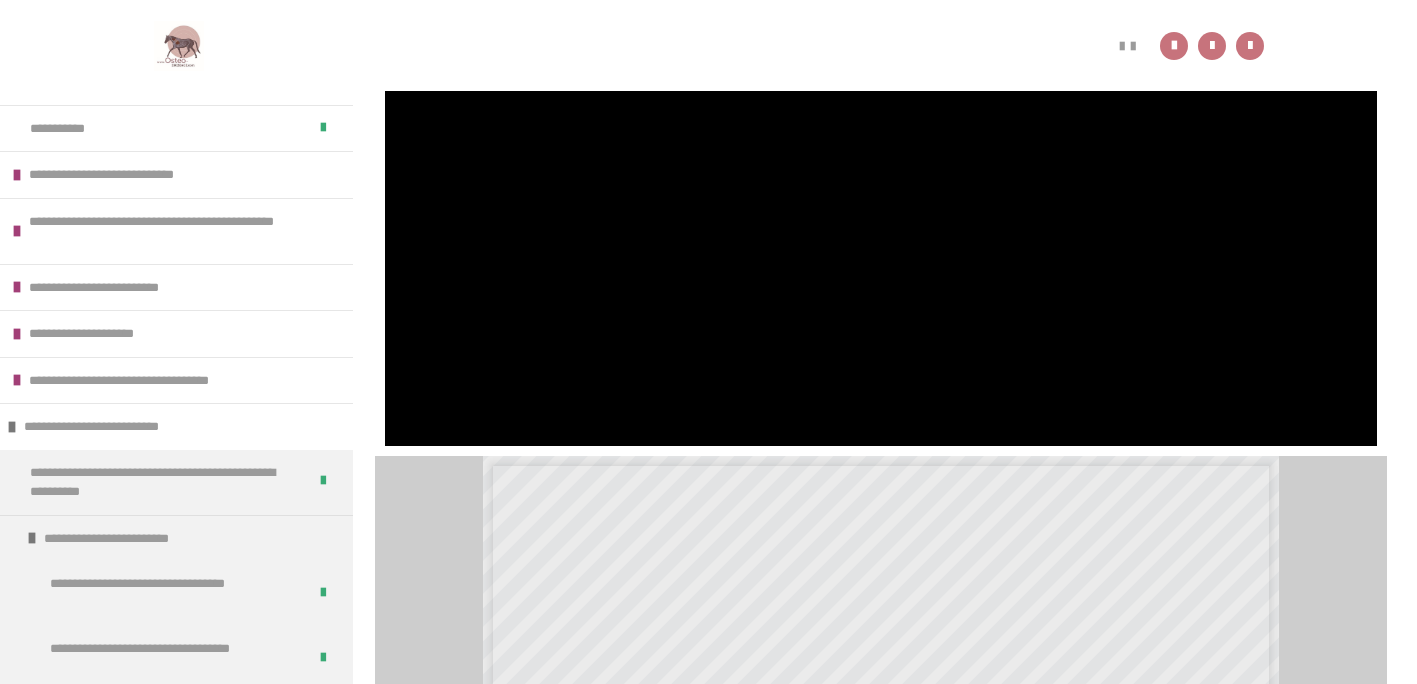 scroll, scrollTop: 452, scrollLeft: 0, axis: vertical 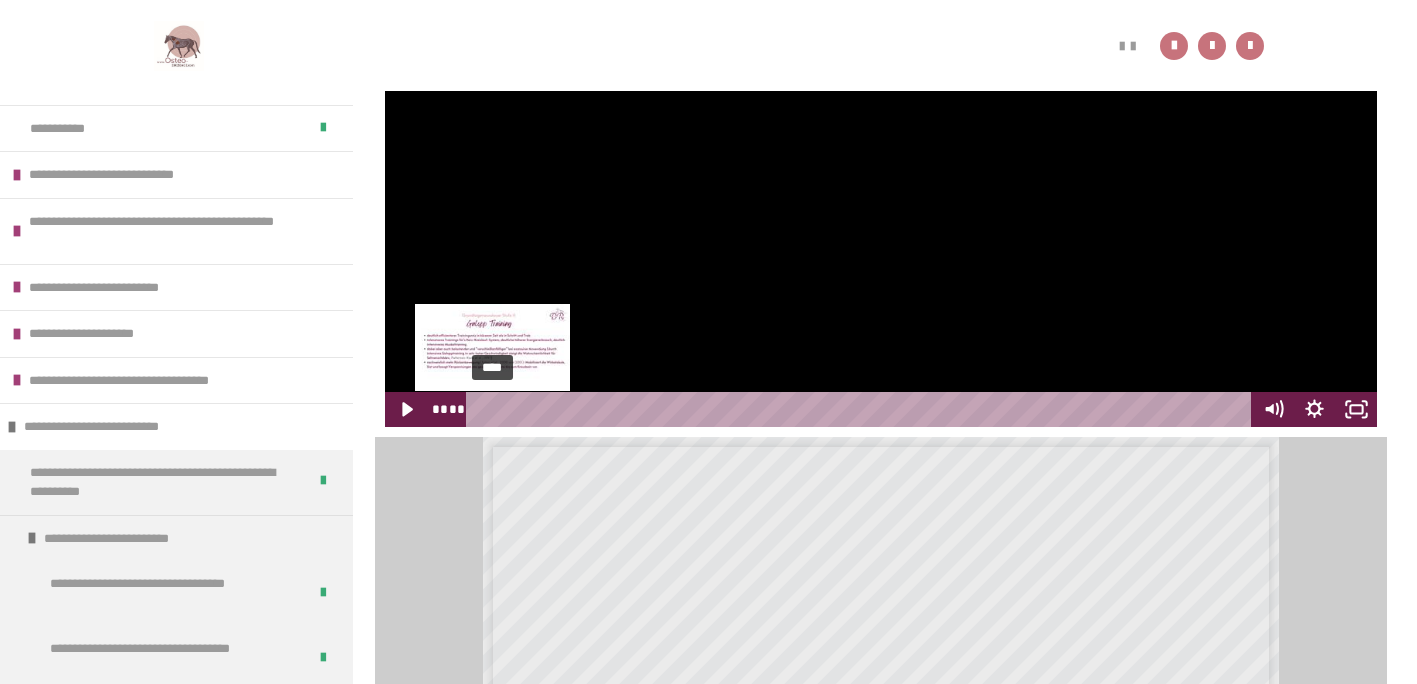 click on "****" at bounding box center [861, 409] 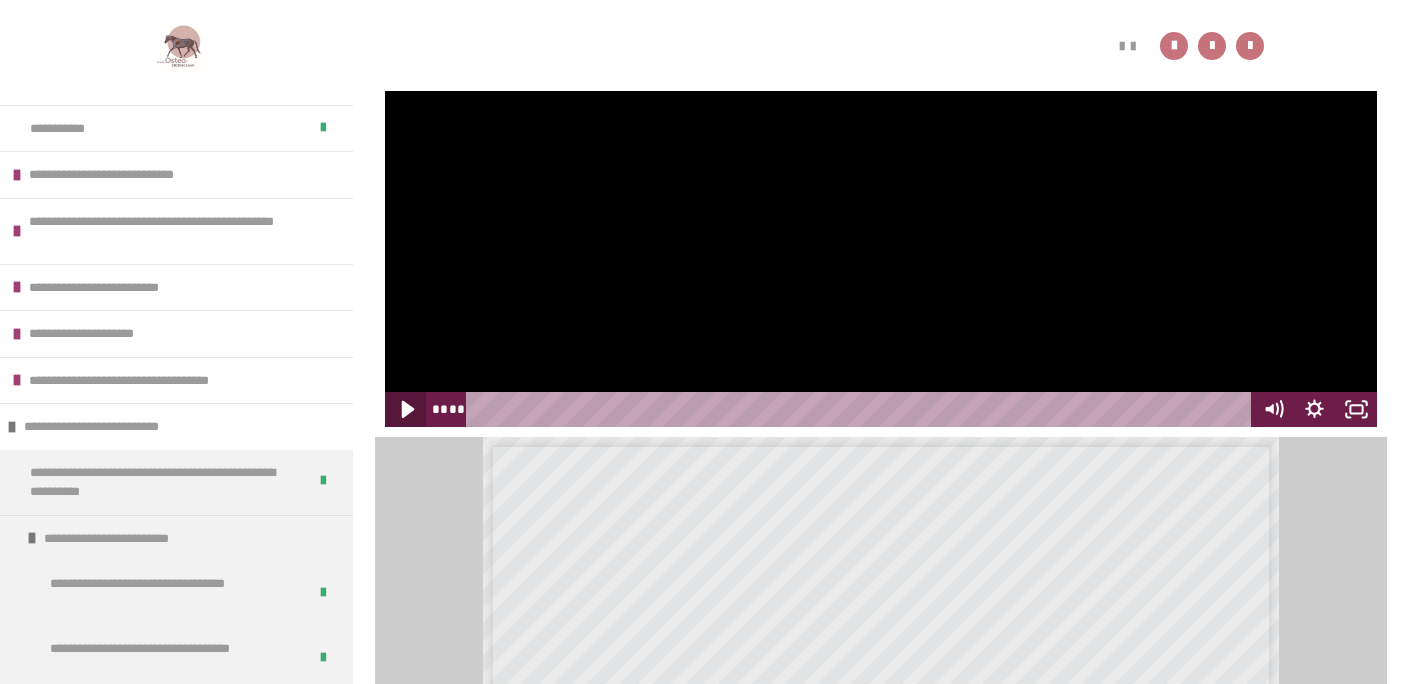 click 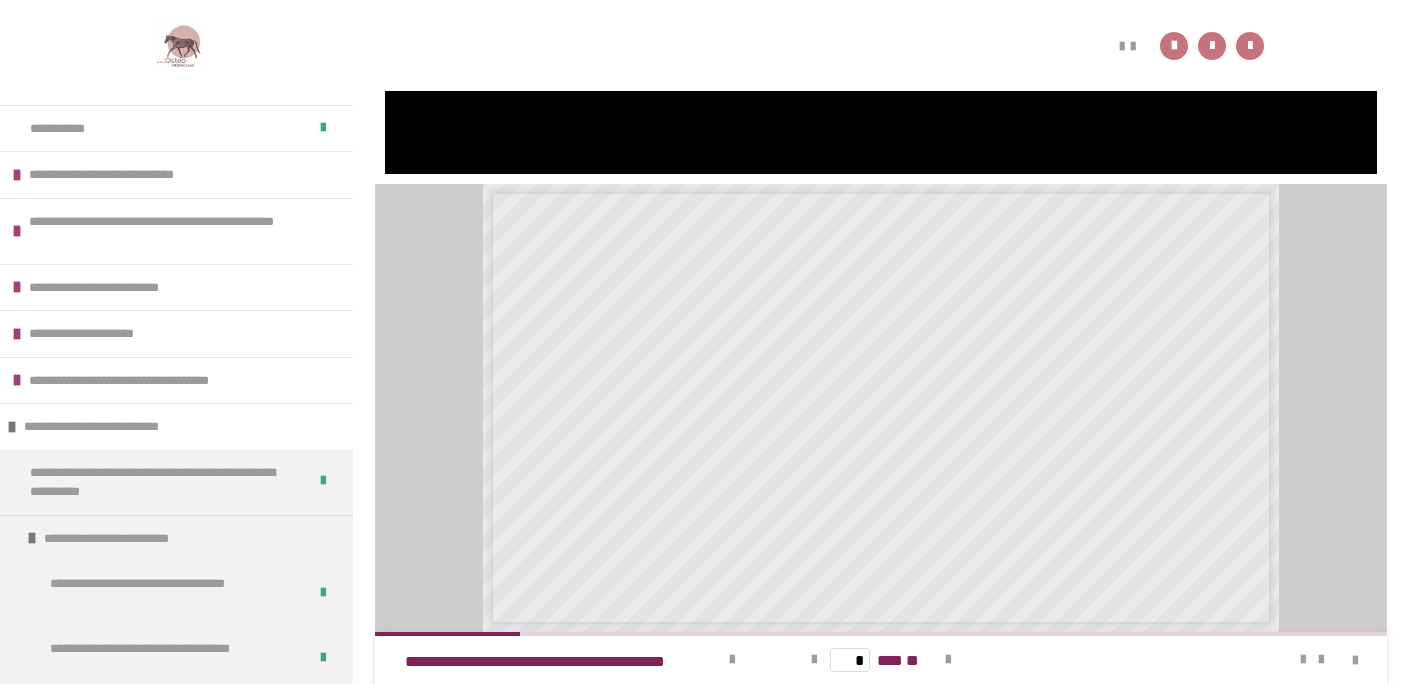 scroll, scrollTop: 721, scrollLeft: 0, axis: vertical 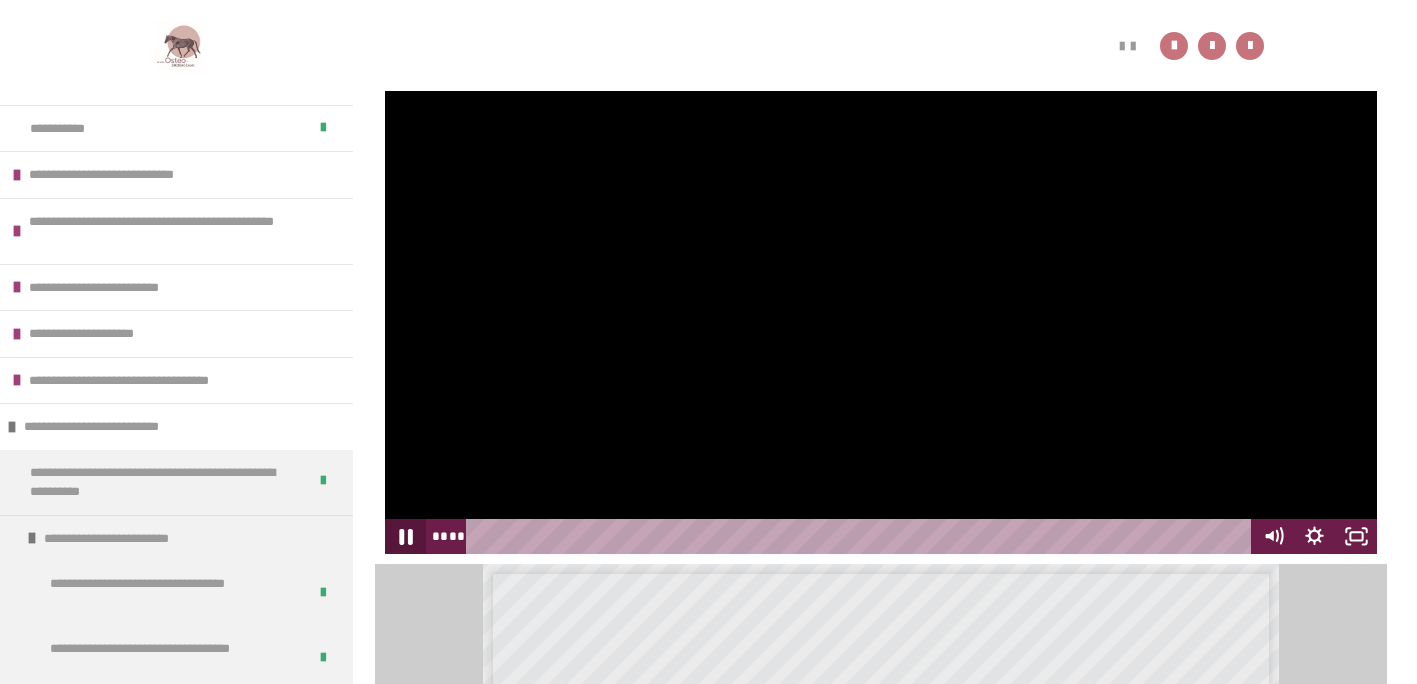 click 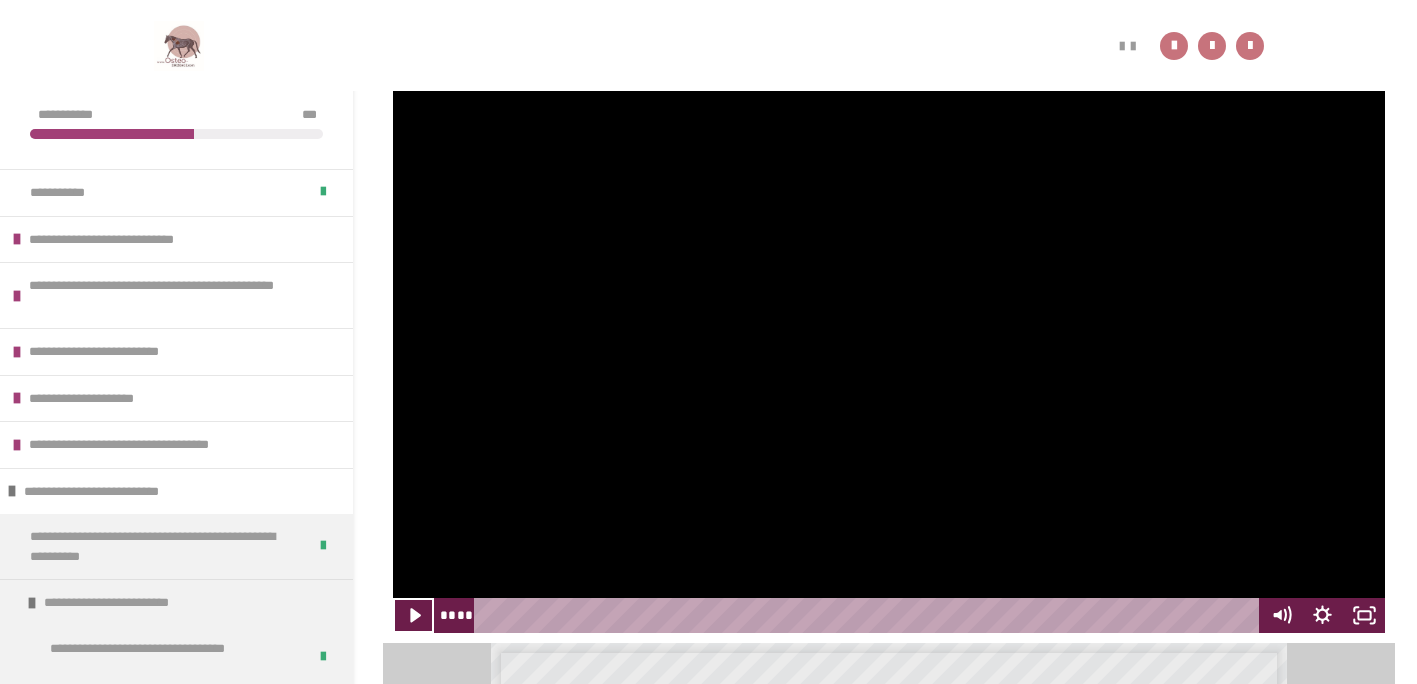scroll, scrollTop: 244, scrollLeft: 0, axis: vertical 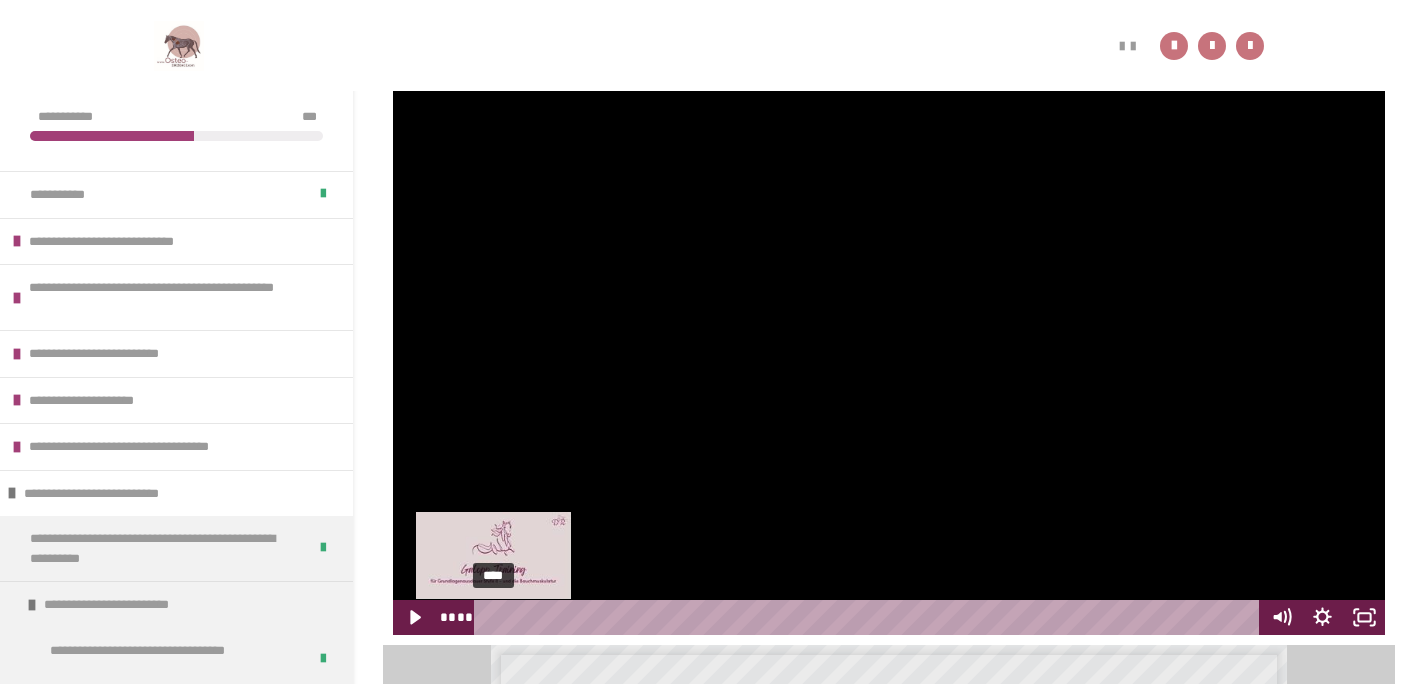 click on "****" at bounding box center [869, 617] 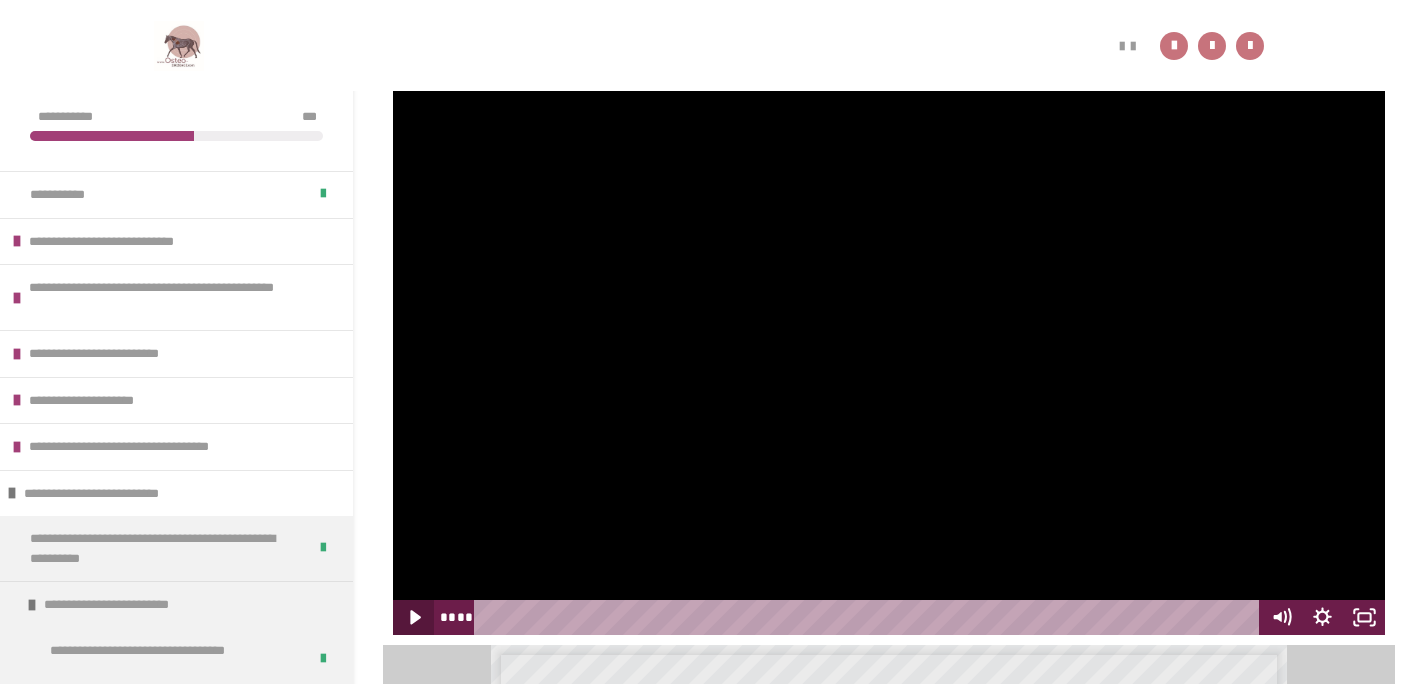 click 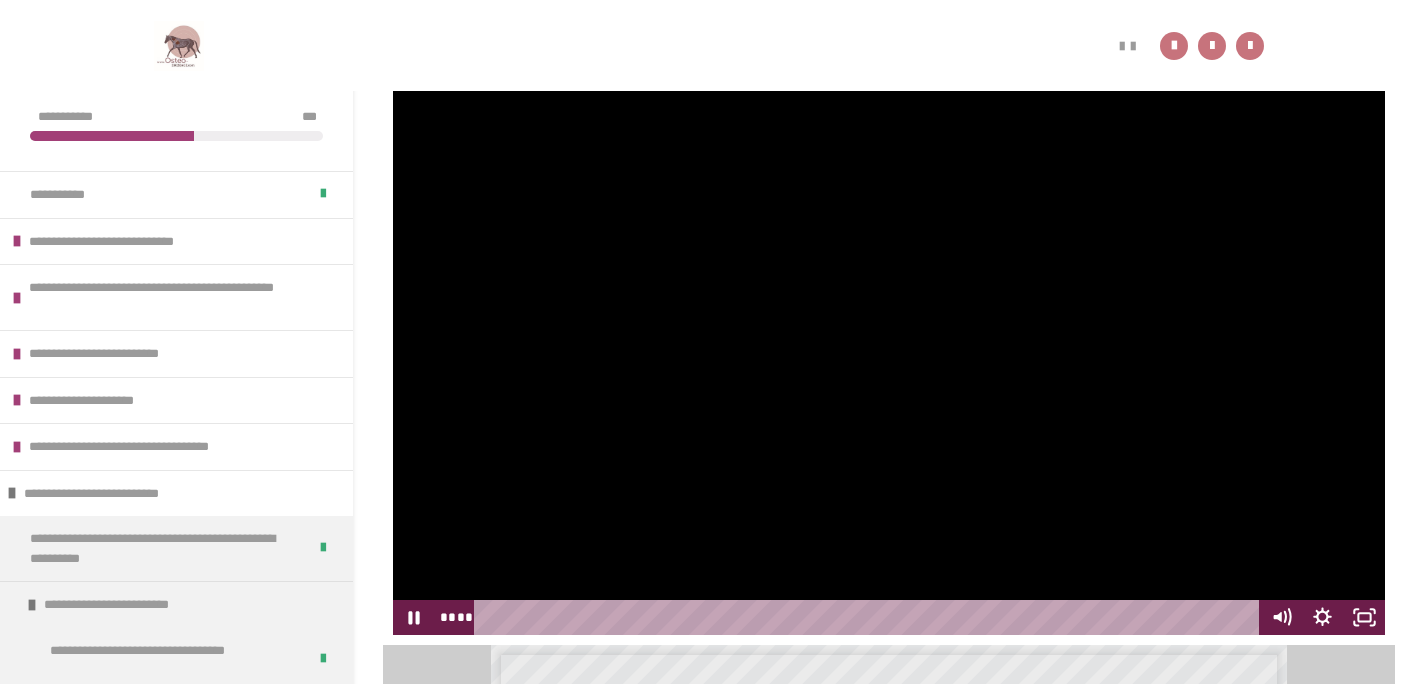 click at bounding box center [889, 356] 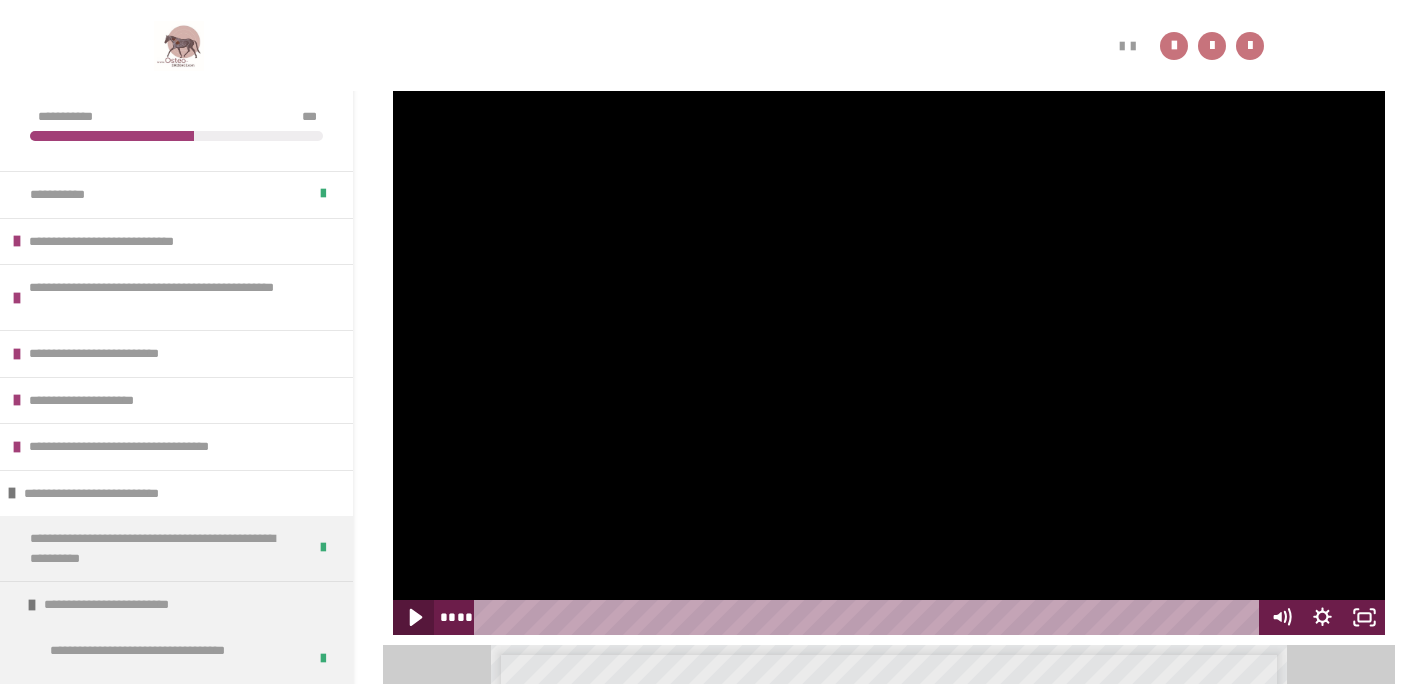 click 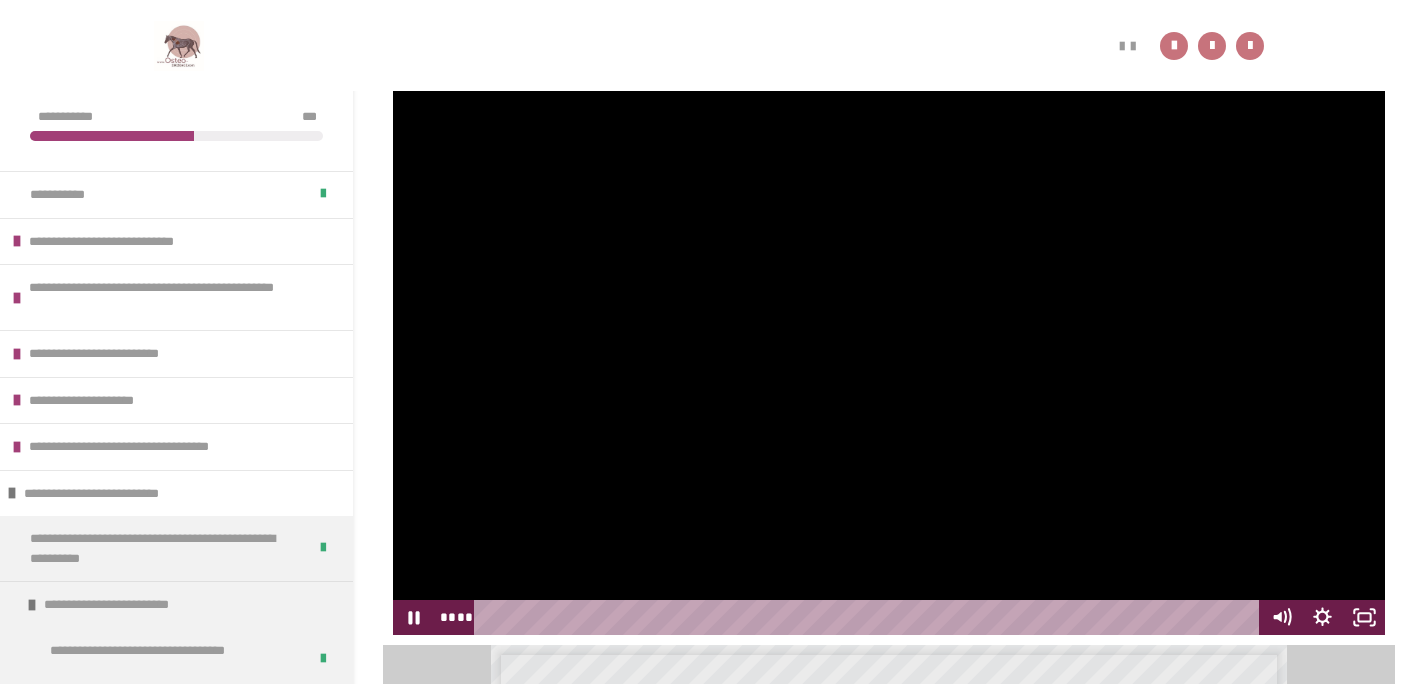 click at bounding box center (889, 356) 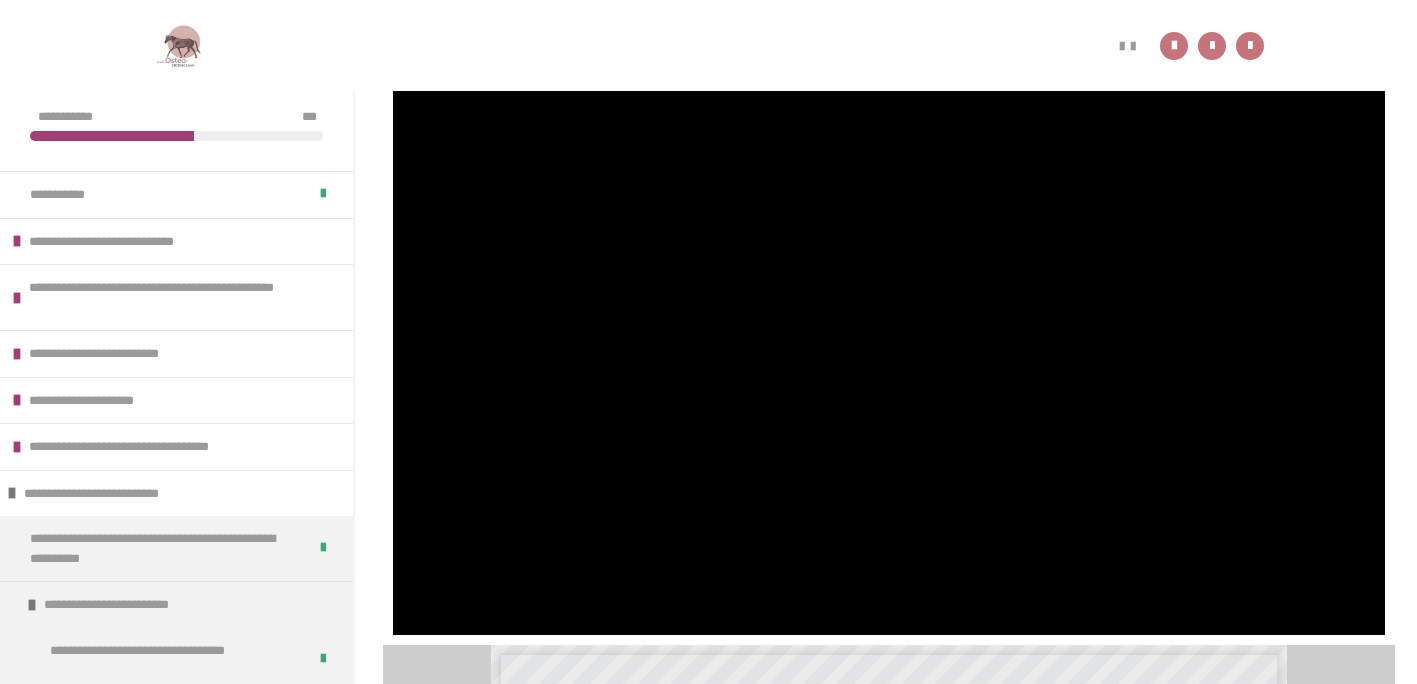 click at bounding box center (889, 356) 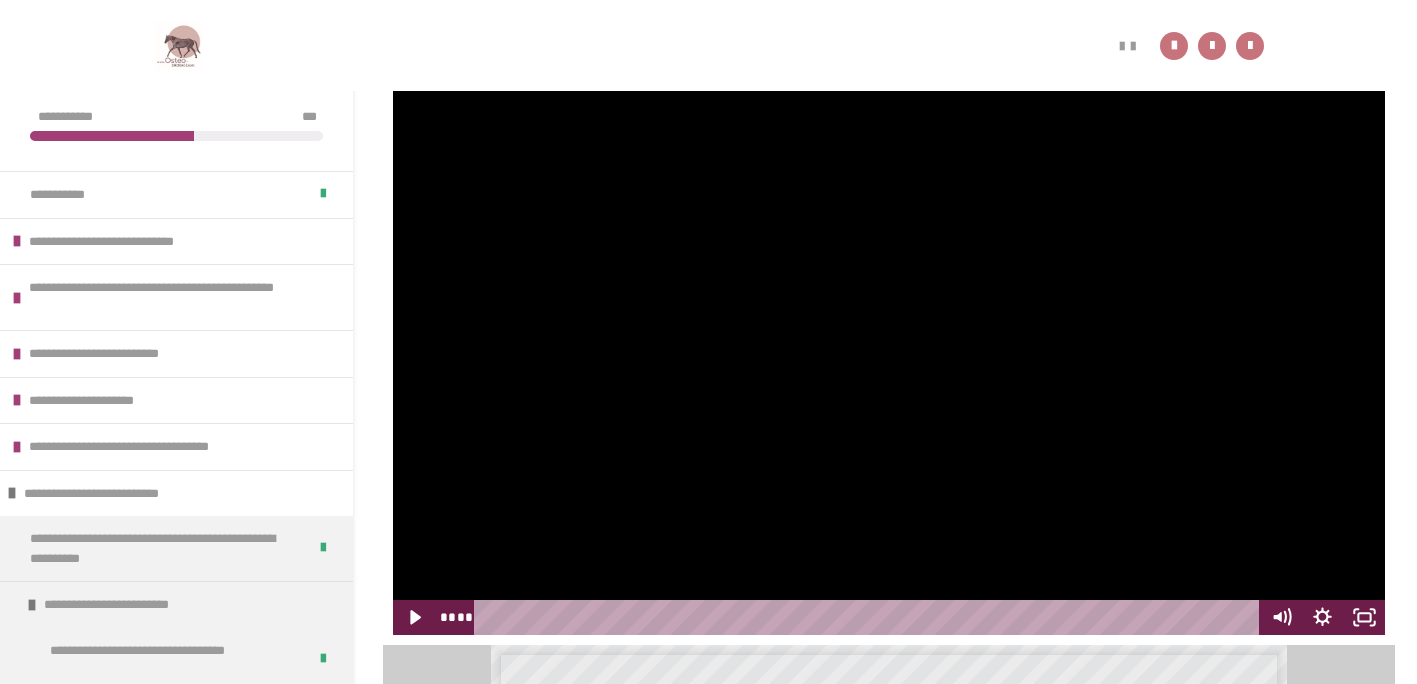 click at bounding box center (889, 356) 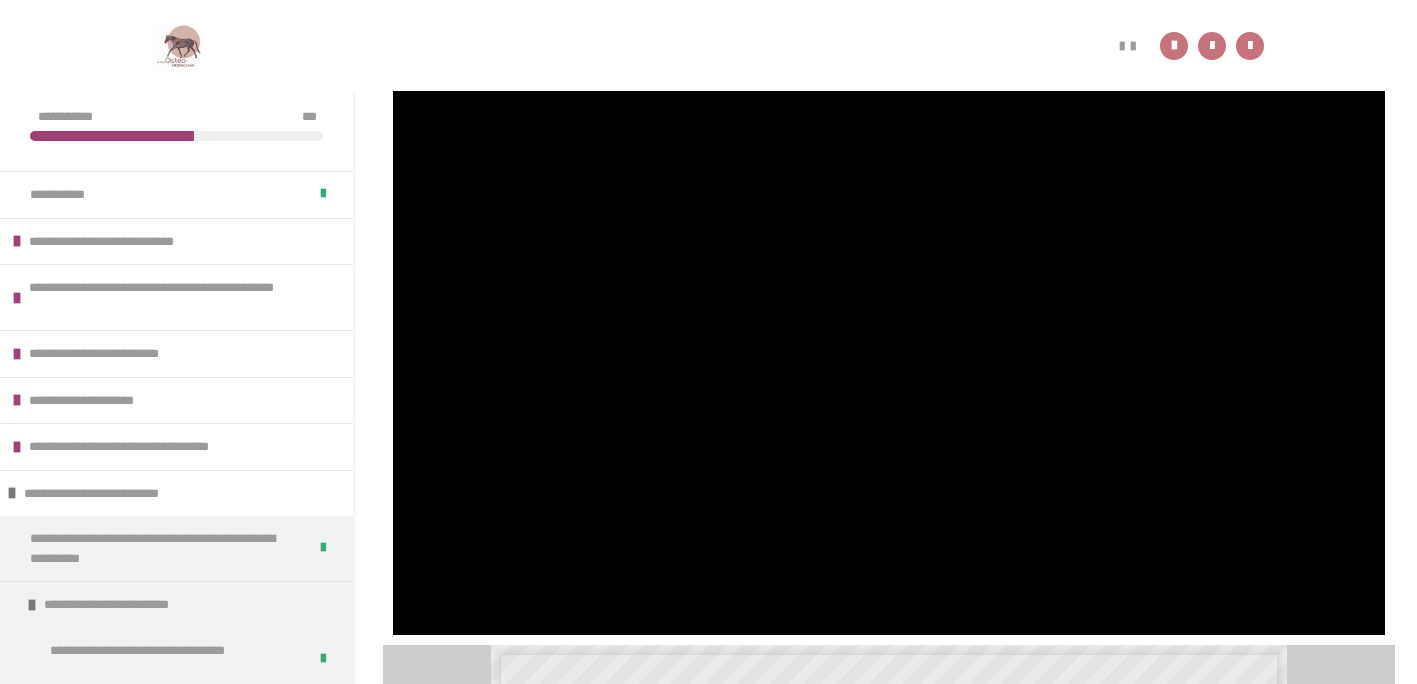 type 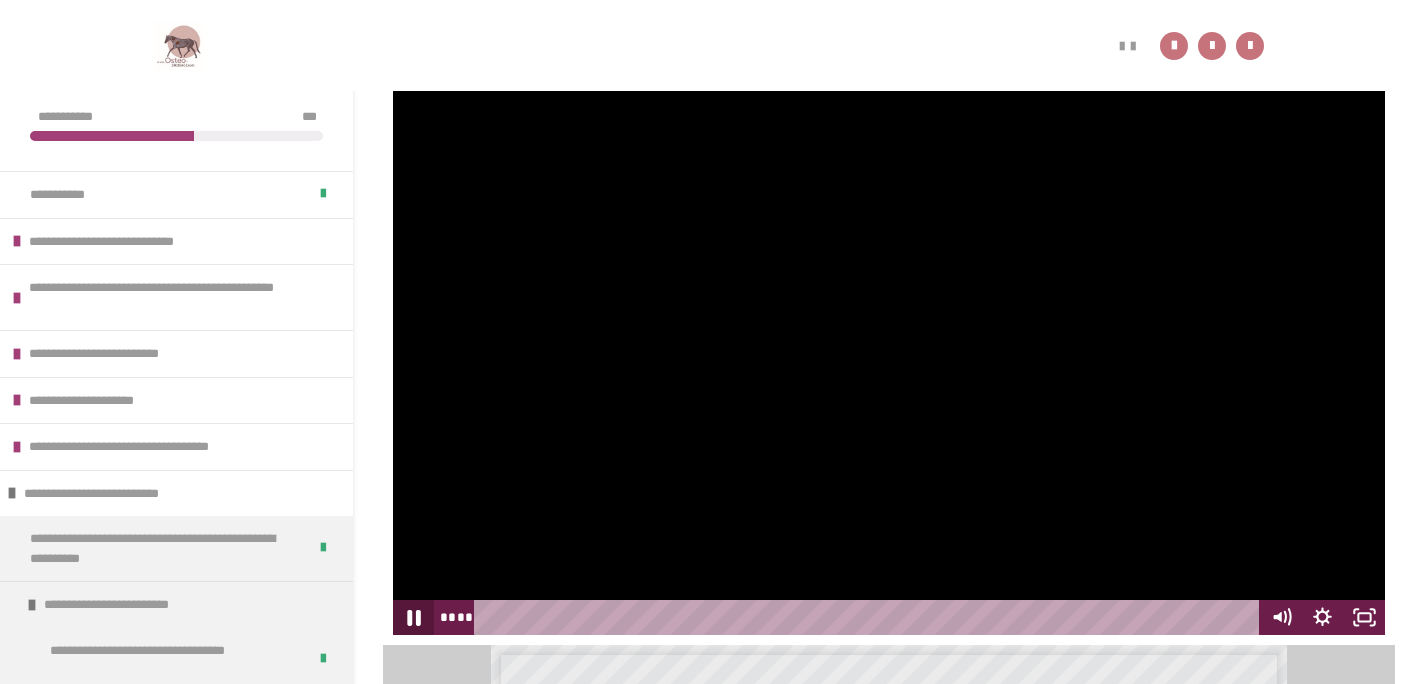 click 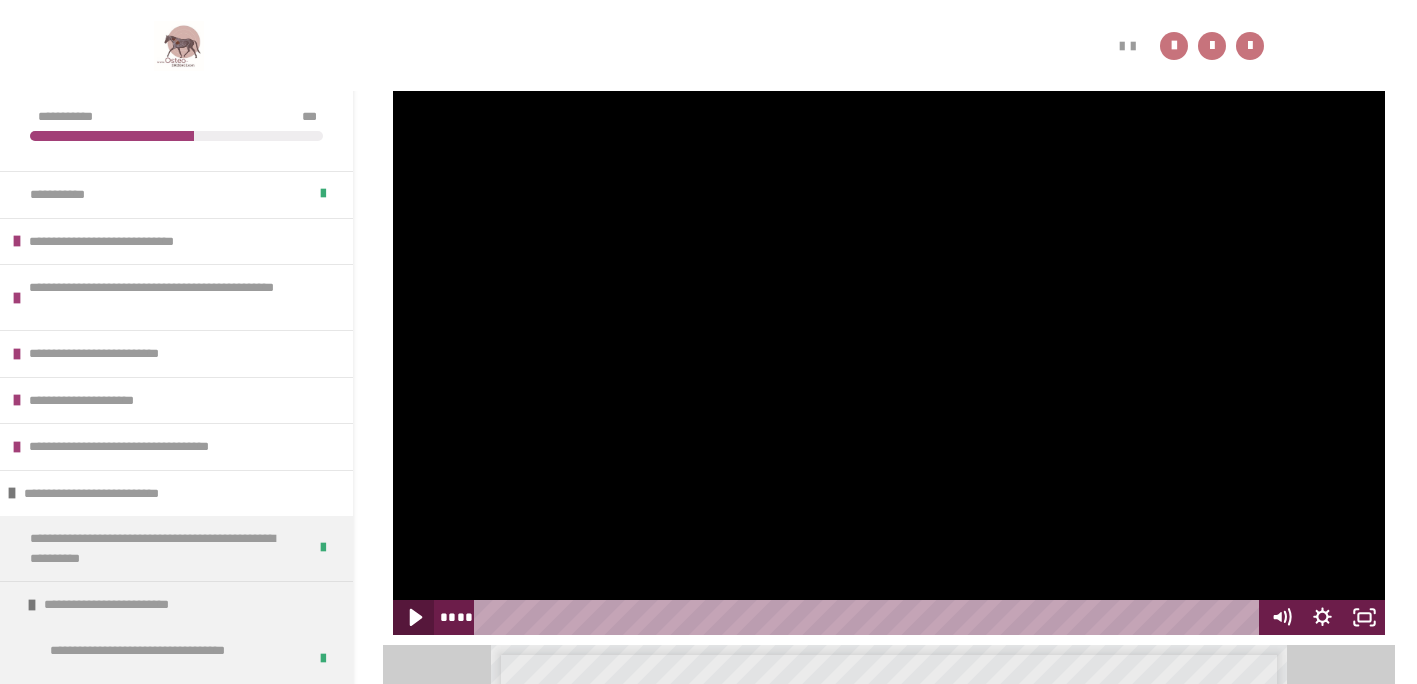 click 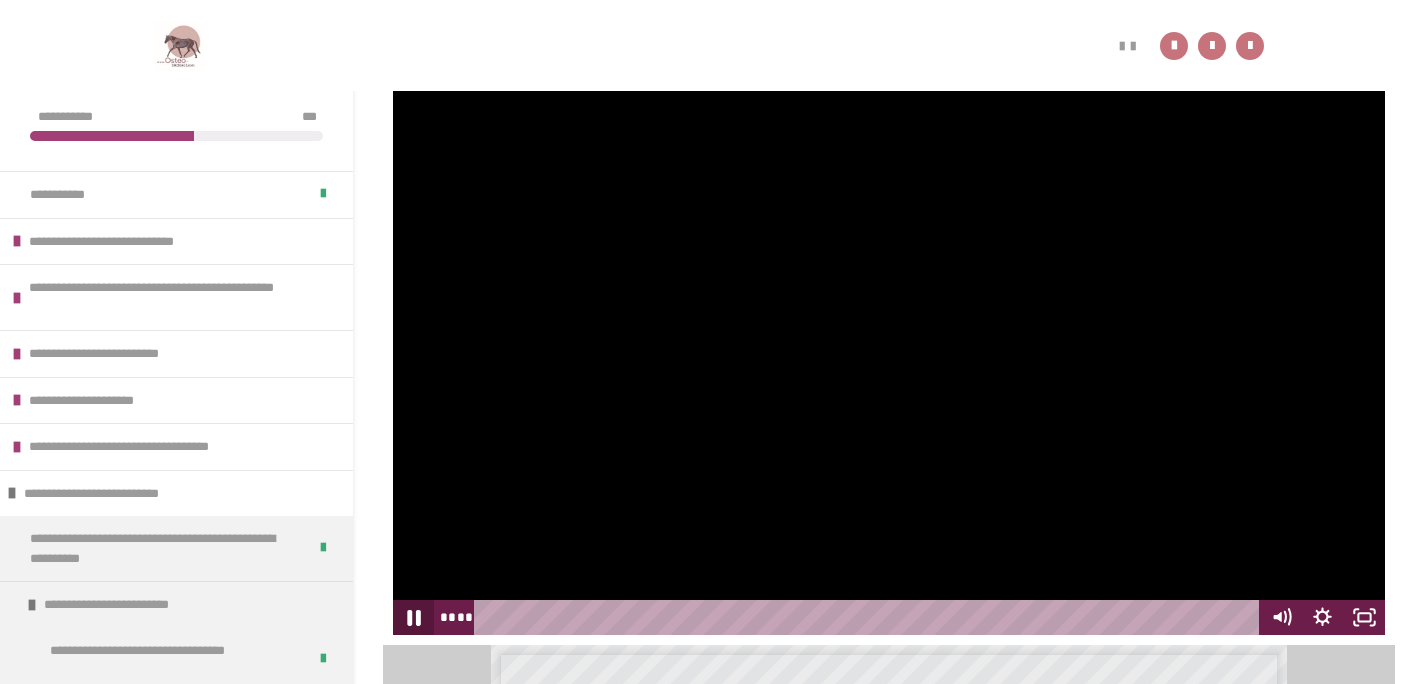 click 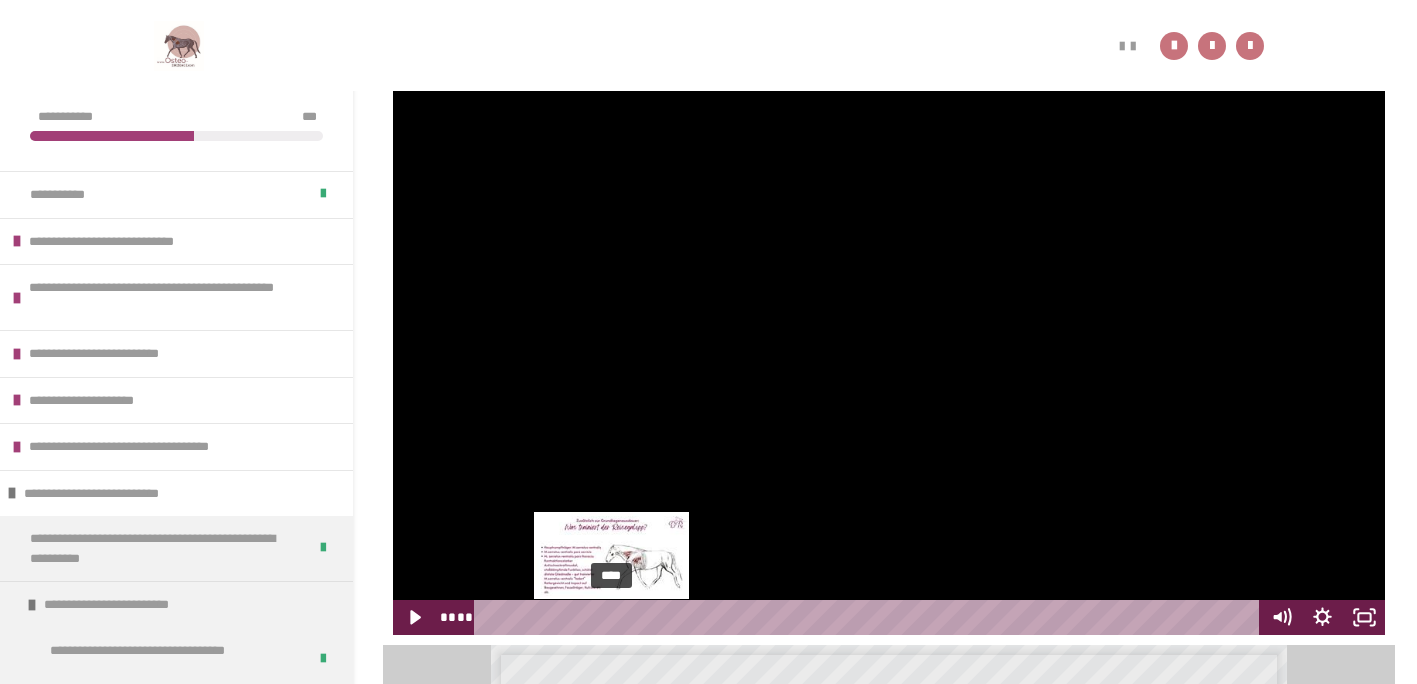 click on "****" at bounding box center (869, 617) 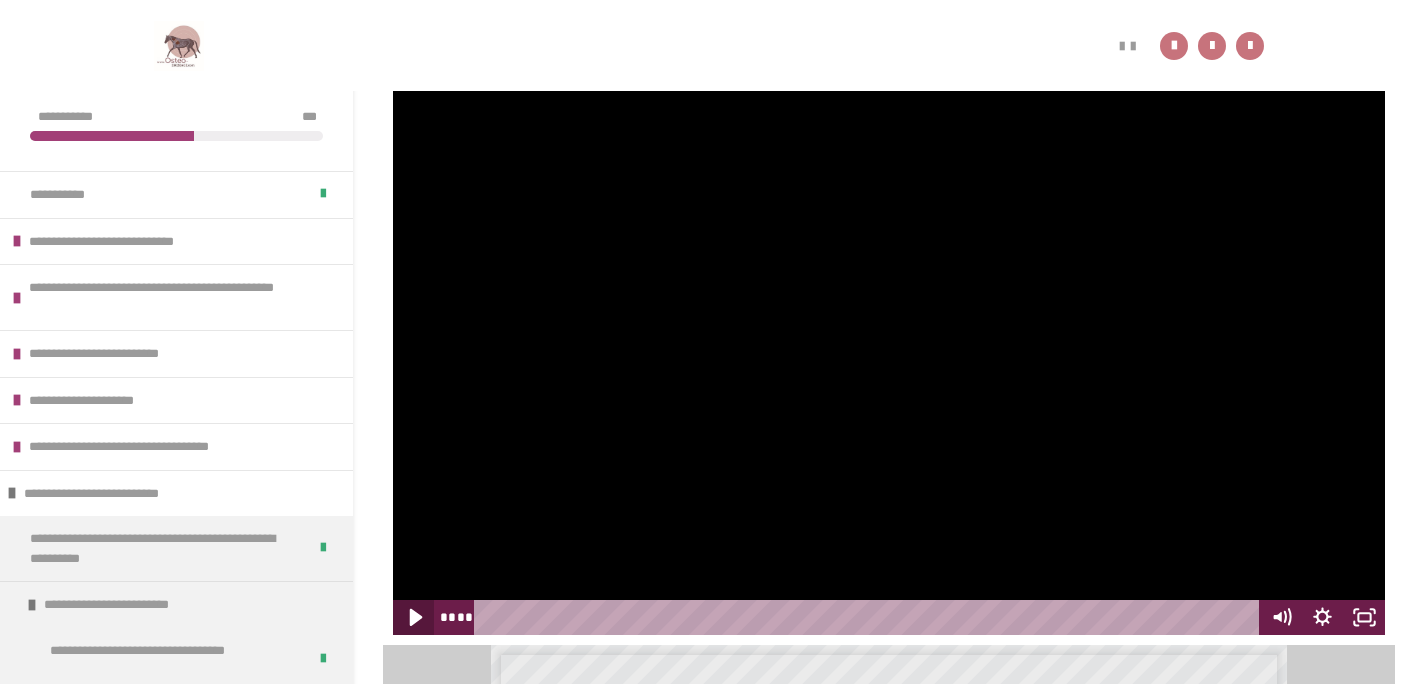 click 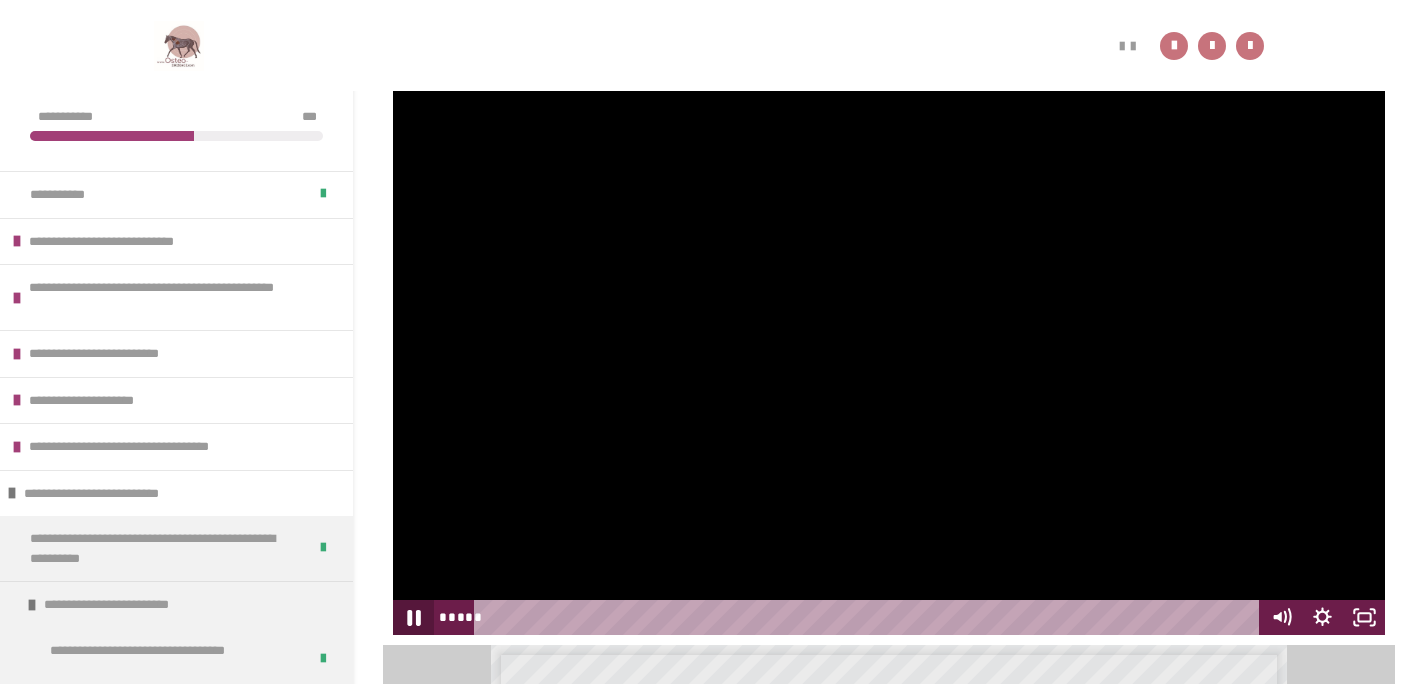 click 